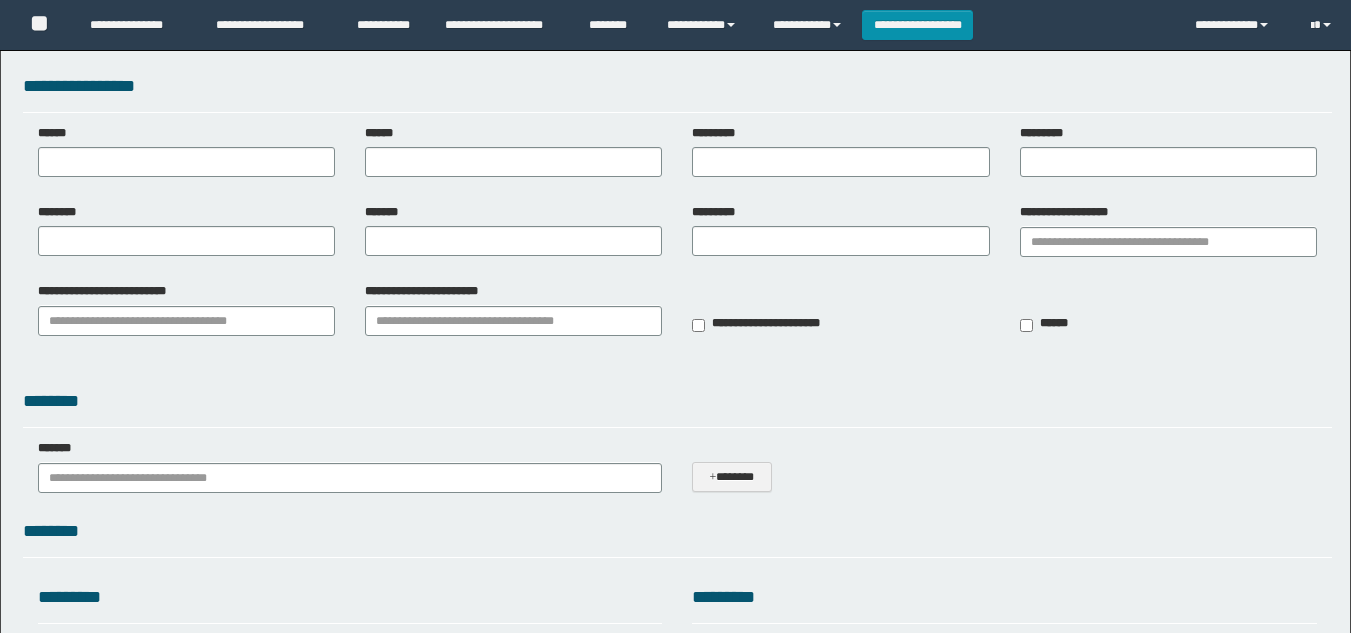 scroll, scrollTop: 0, scrollLeft: 0, axis: both 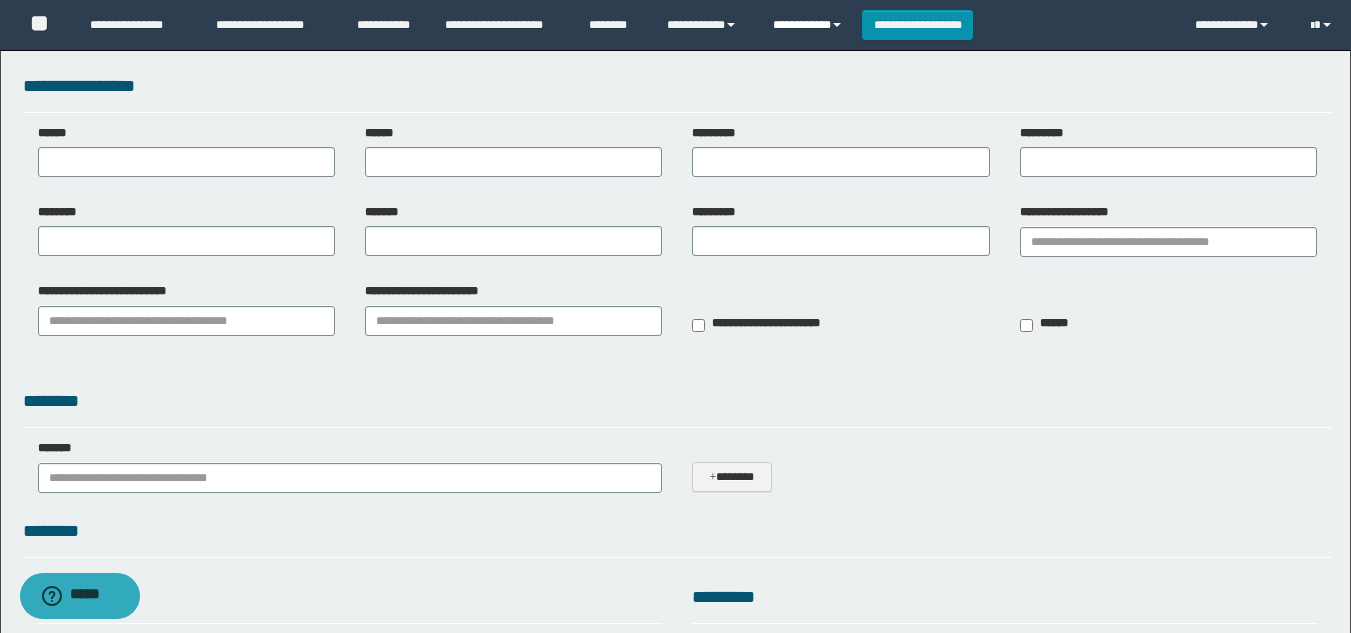 type on "**********" 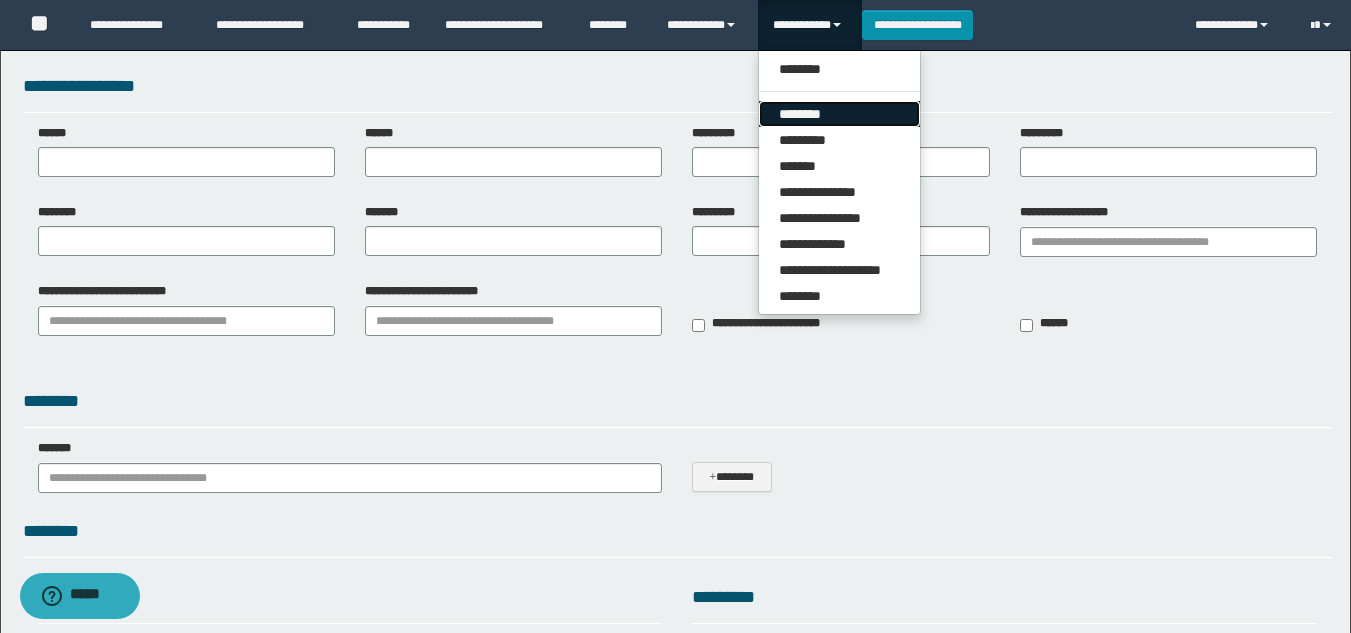 click on "********" at bounding box center (839, 114) 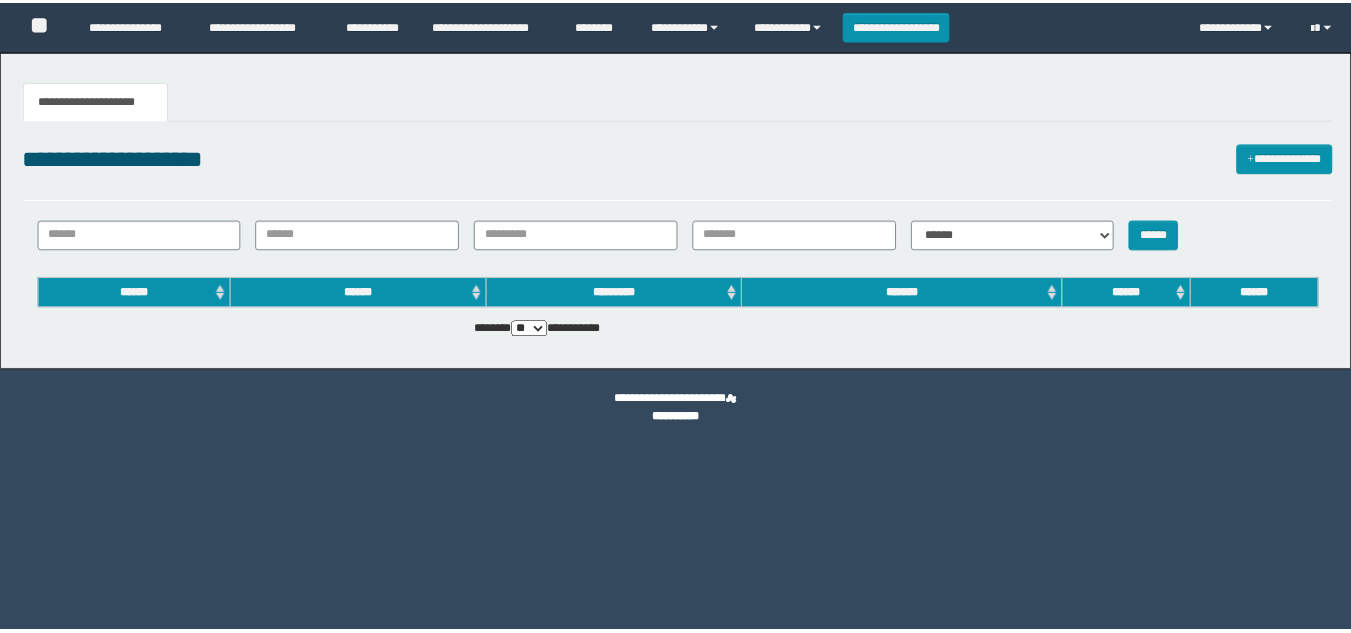 scroll, scrollTop: 0, scrollLeft: 0, axis: both 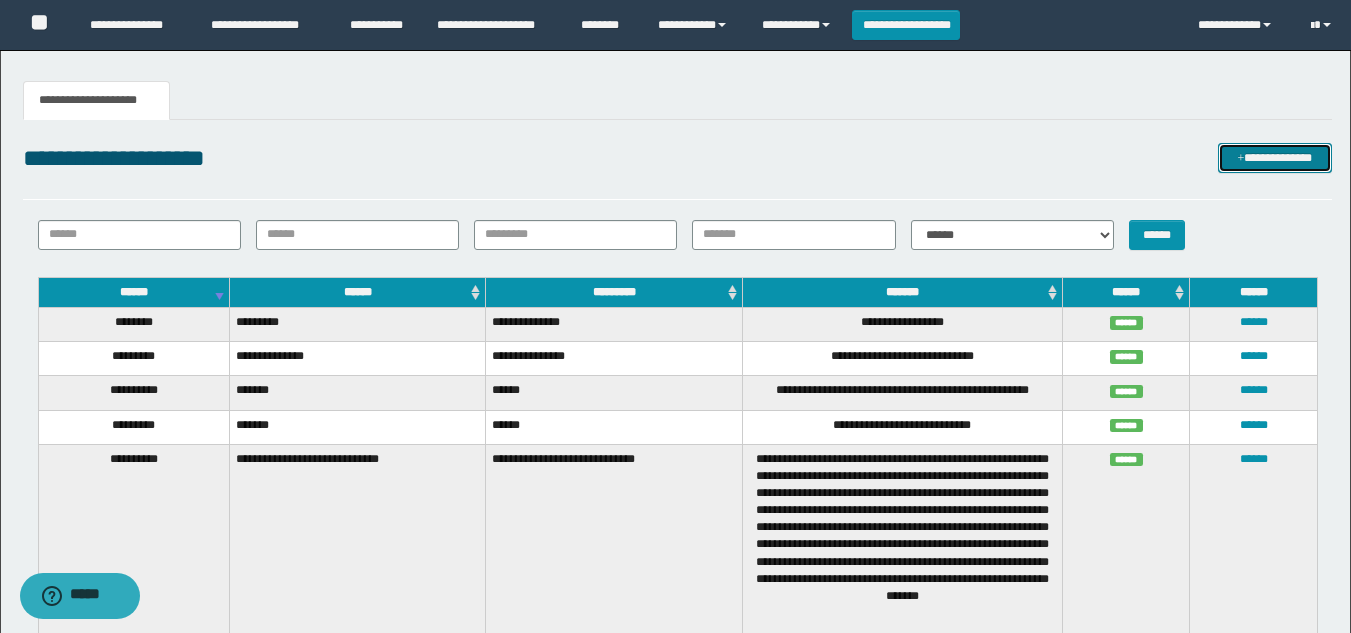 click on "**********" at bounding box center [1275, 158] 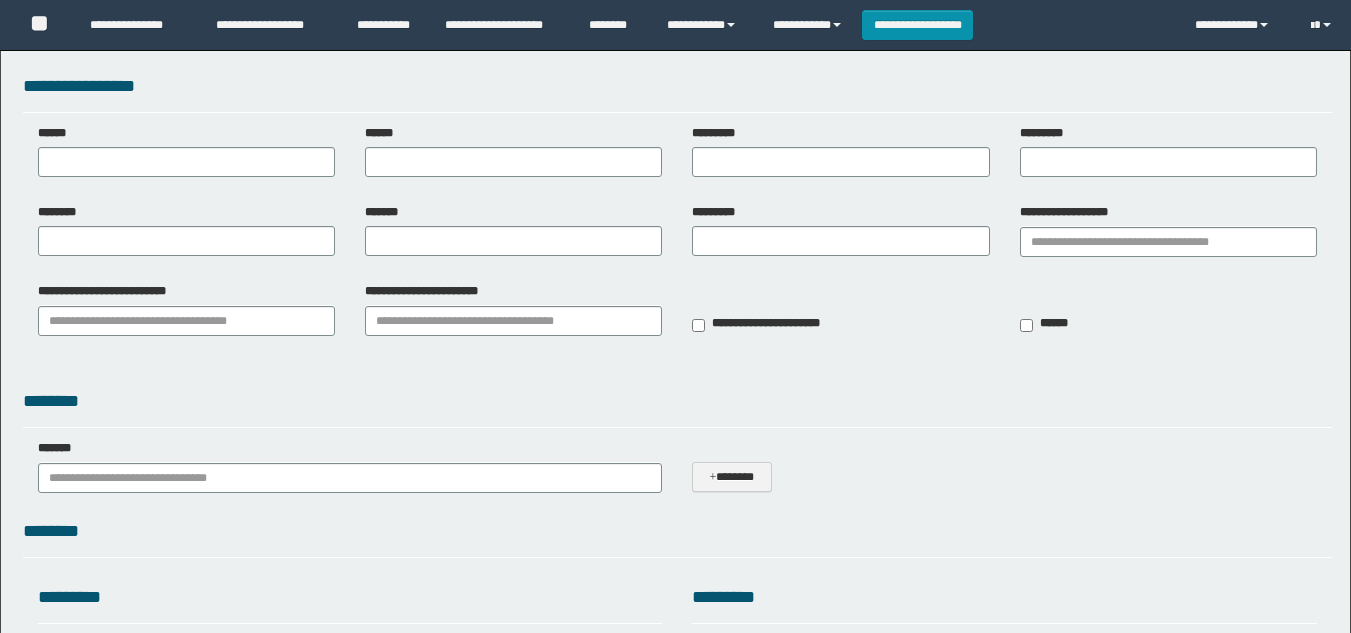 scroll, scrollTop: 0, scrollLeft: 0, axis: both 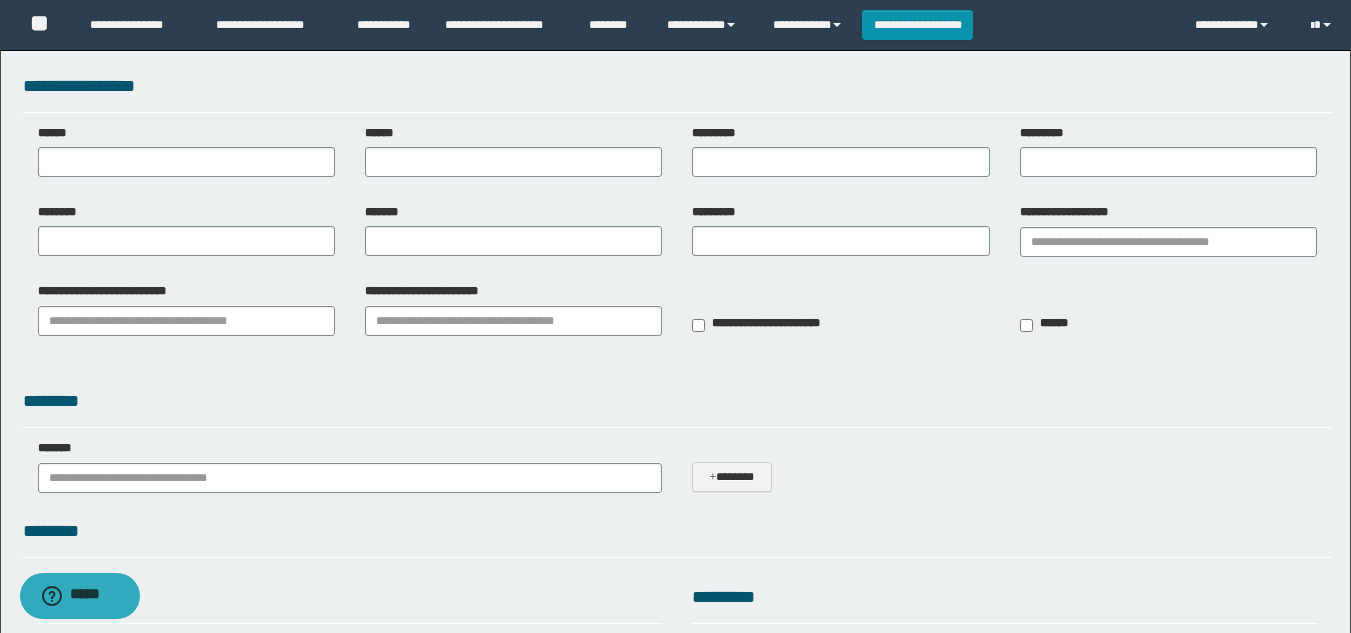type on "**********" 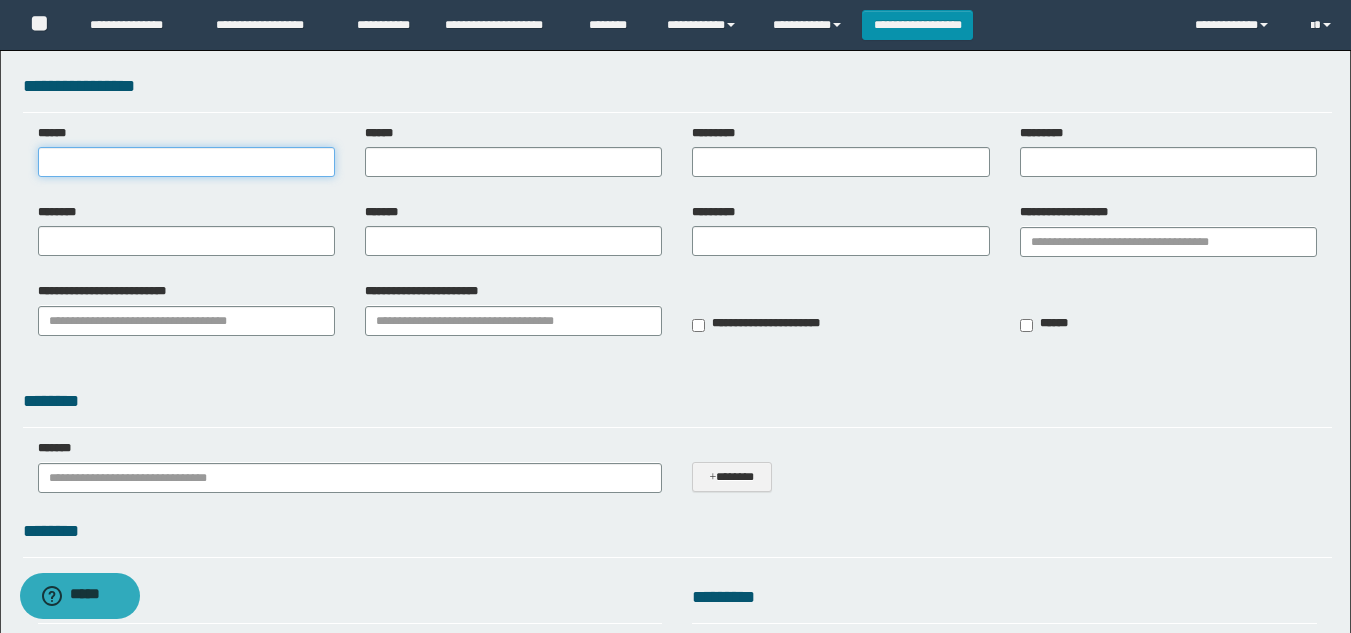 click on "******" at bounding box center (186, 162) 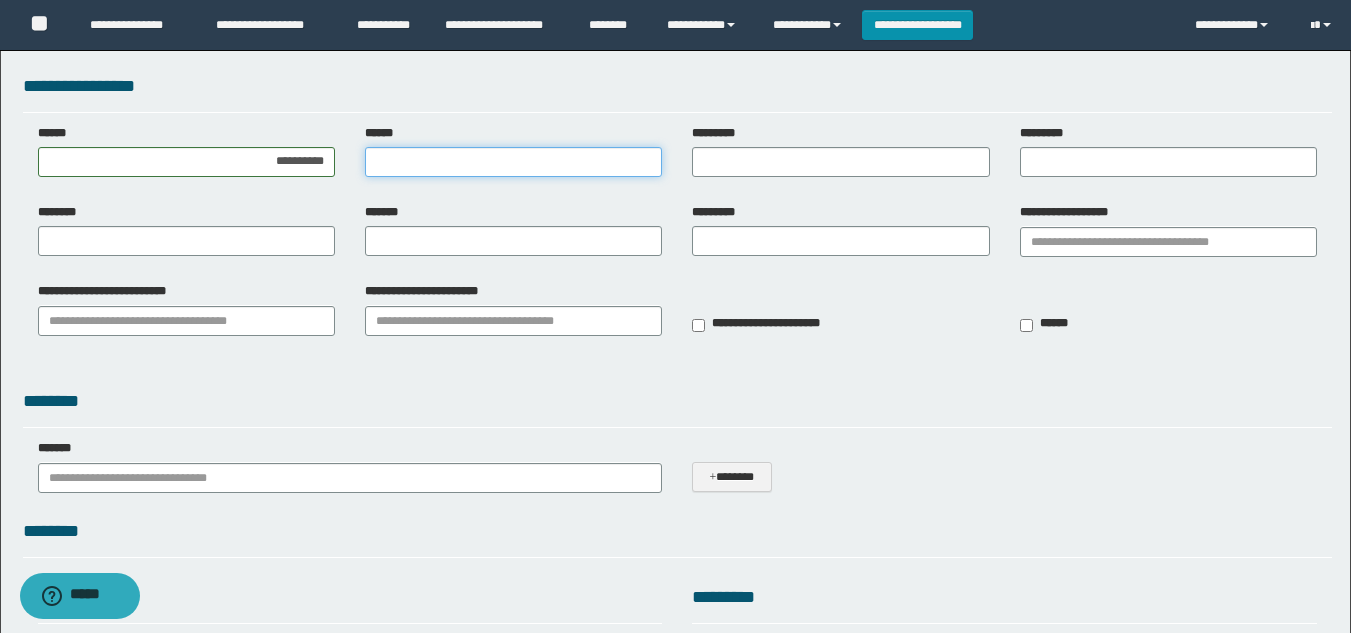 click on "******" at bounding box center (513, 162) 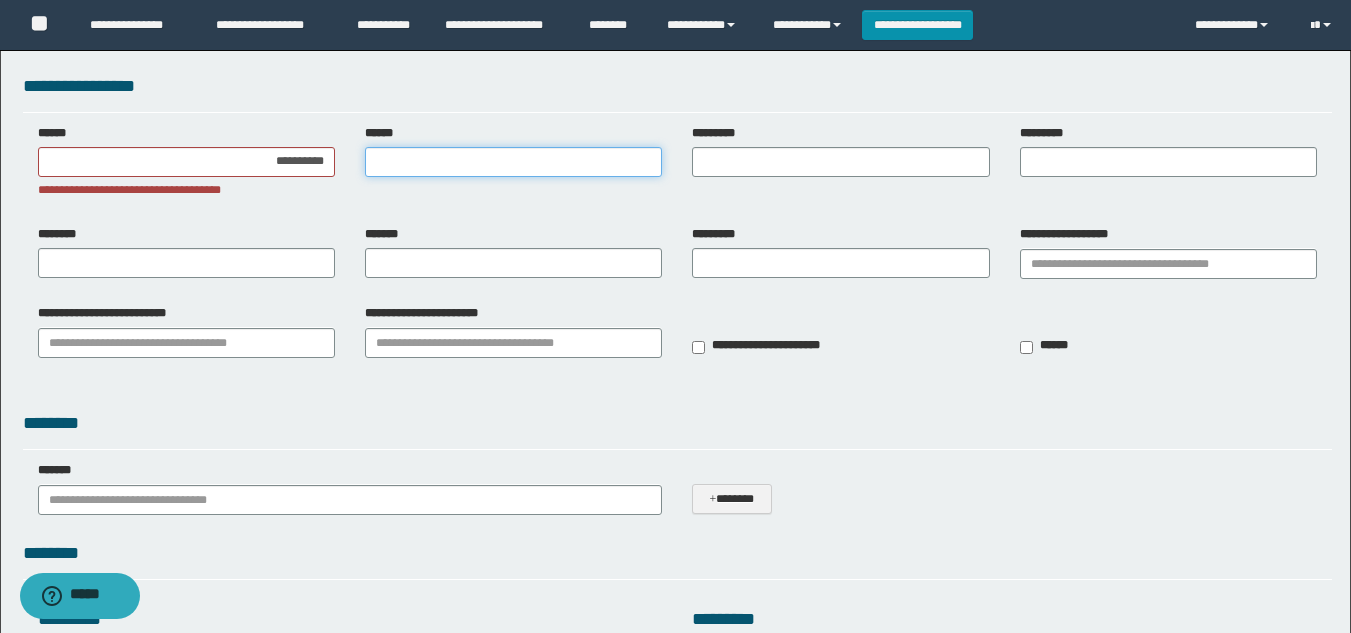 paste on "**********" 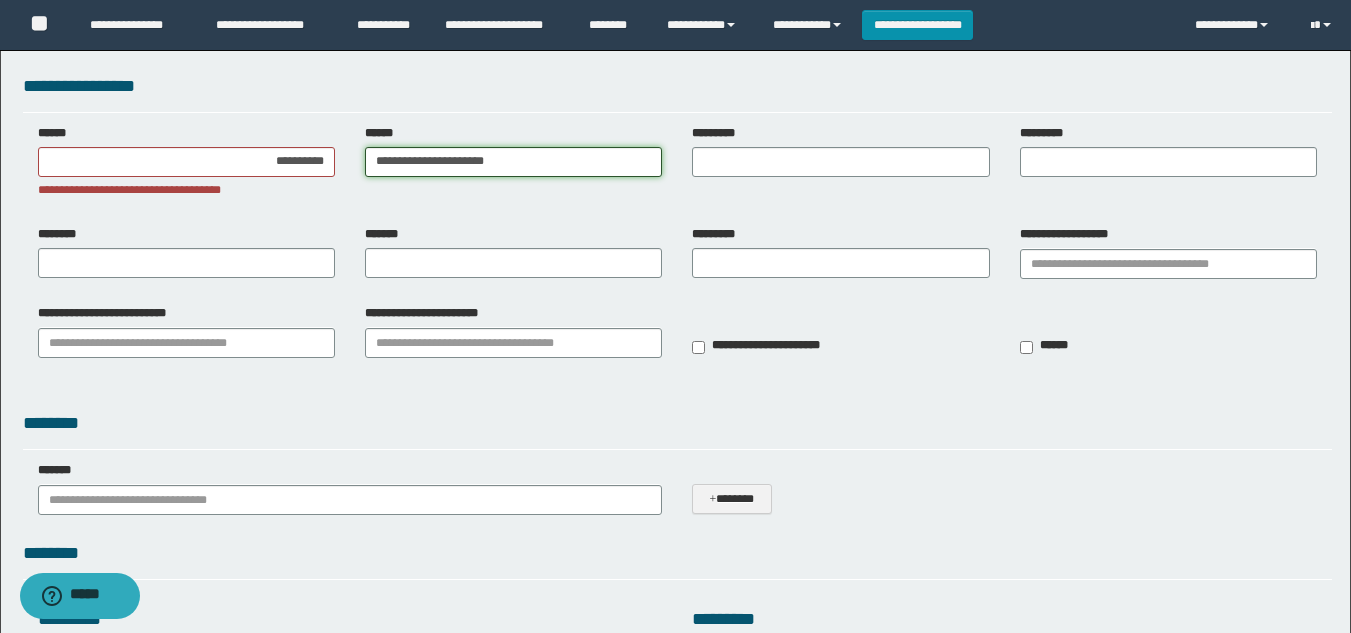 drag, startPoint x: 474, startPoint y: 159, endPoint x: 343, endPoint y: 145, distance: 131.74597 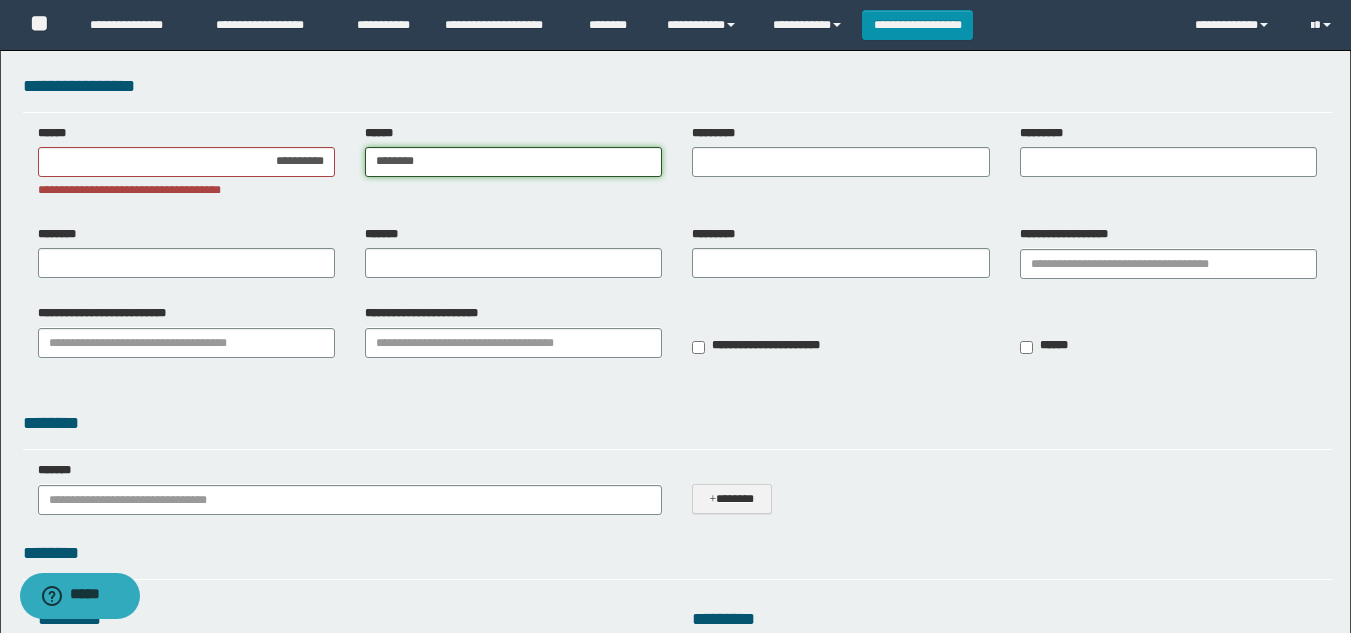 type on "********" 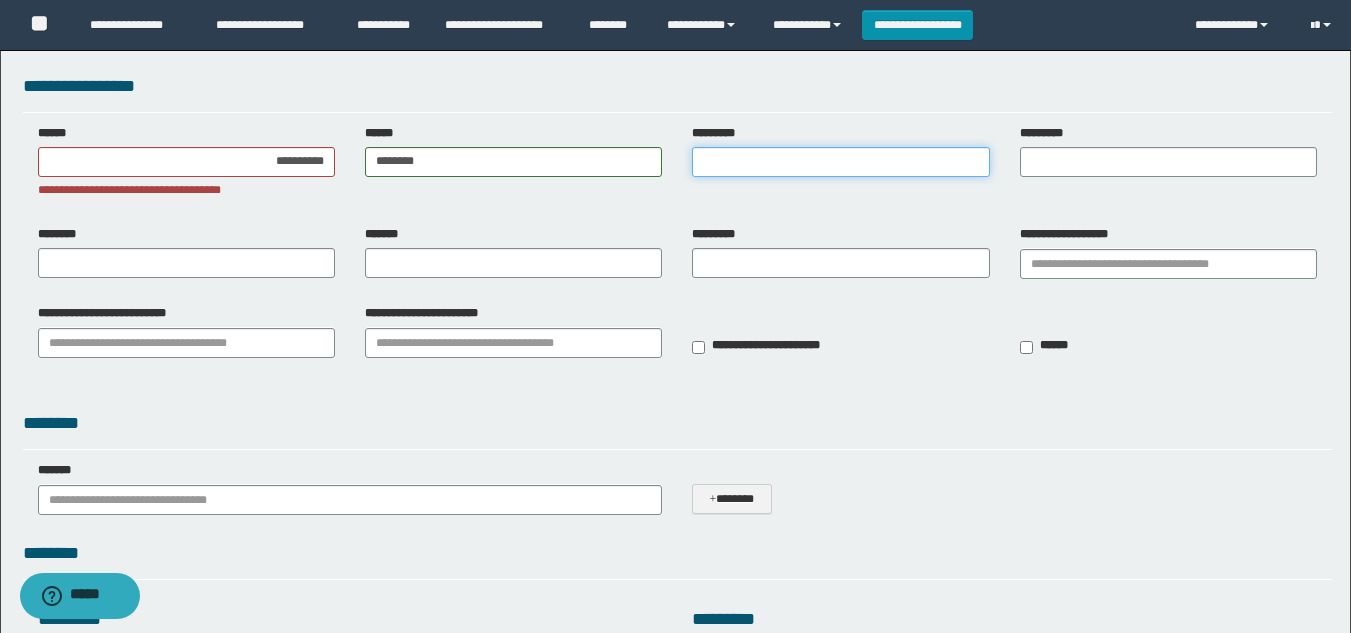 click on "*********" at bounding box center (840, 162) 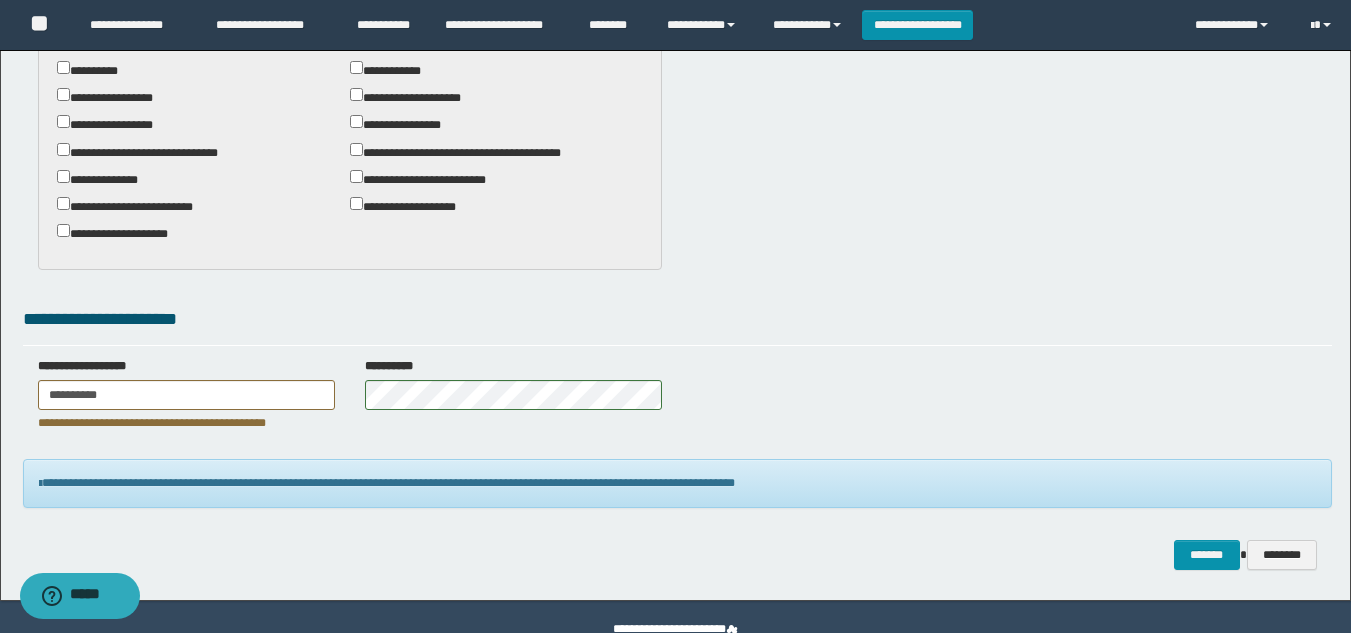 scroll, scrollTop: 859, scrollLeft: 0, axis: vertical 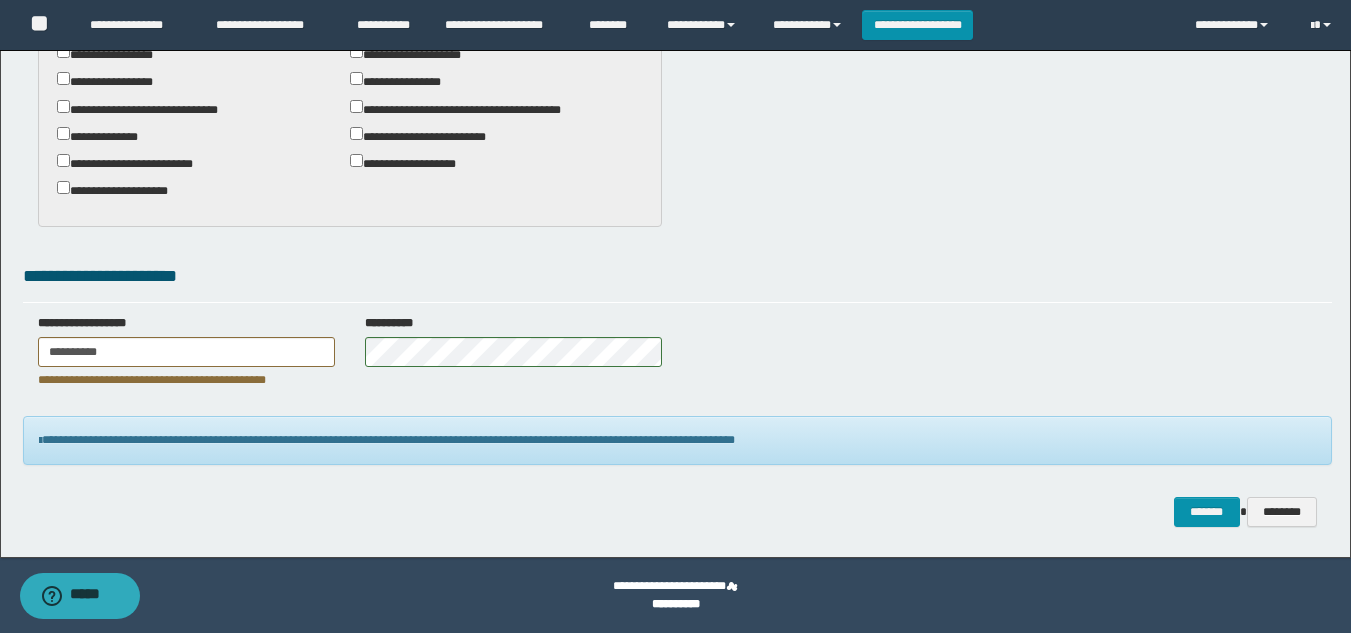 type on "**********" 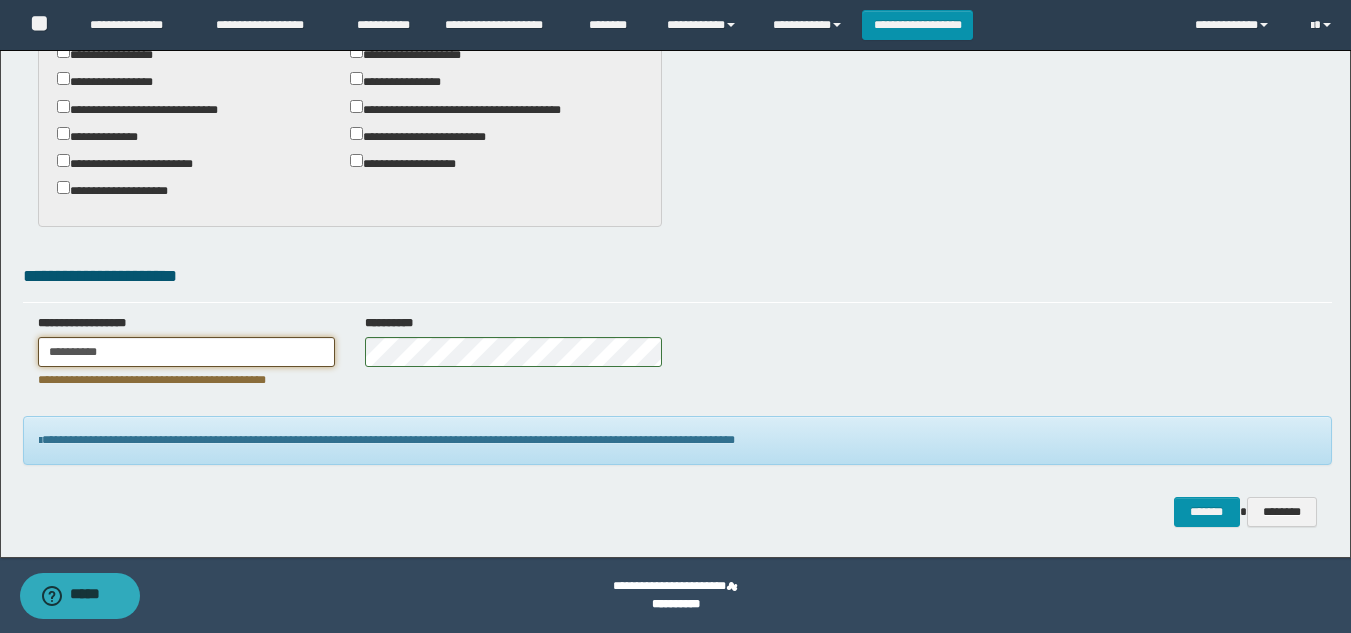 drag, startPoint x: 114, startPoint y: 348, endPoint x: 0, endPoint y: 323, distance: 116.70904 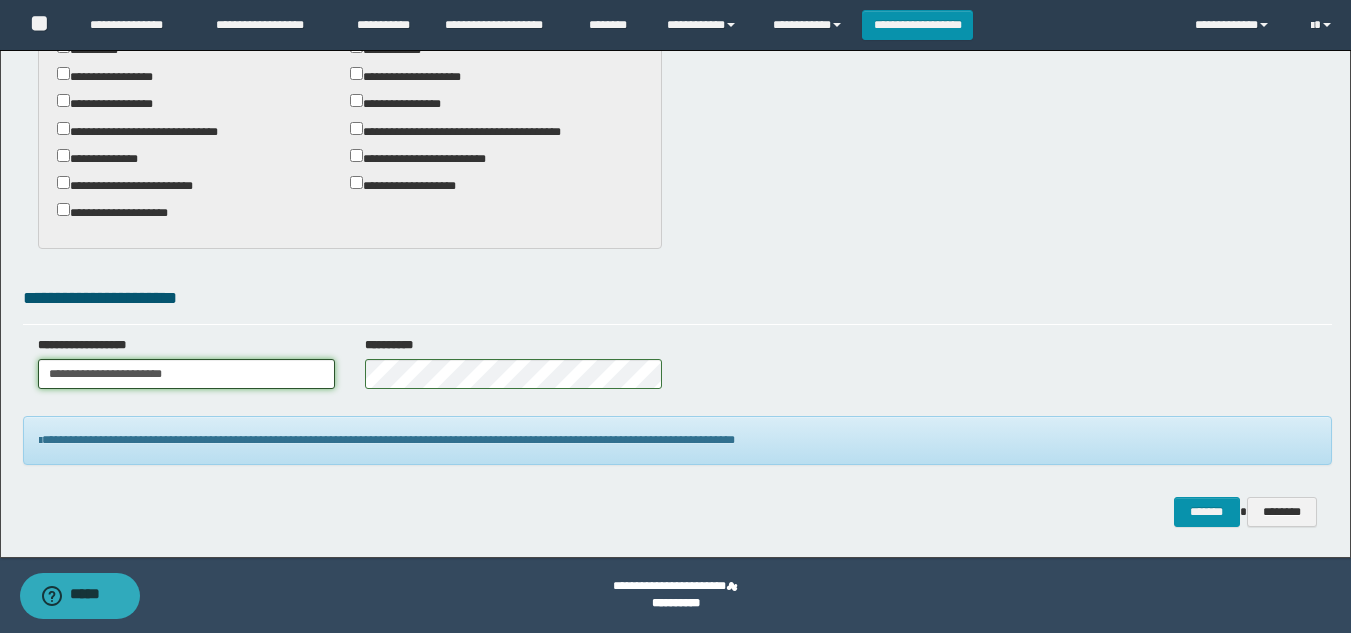 scroll, scrollTop: 837, scrollLeft: 0, axis: vertical 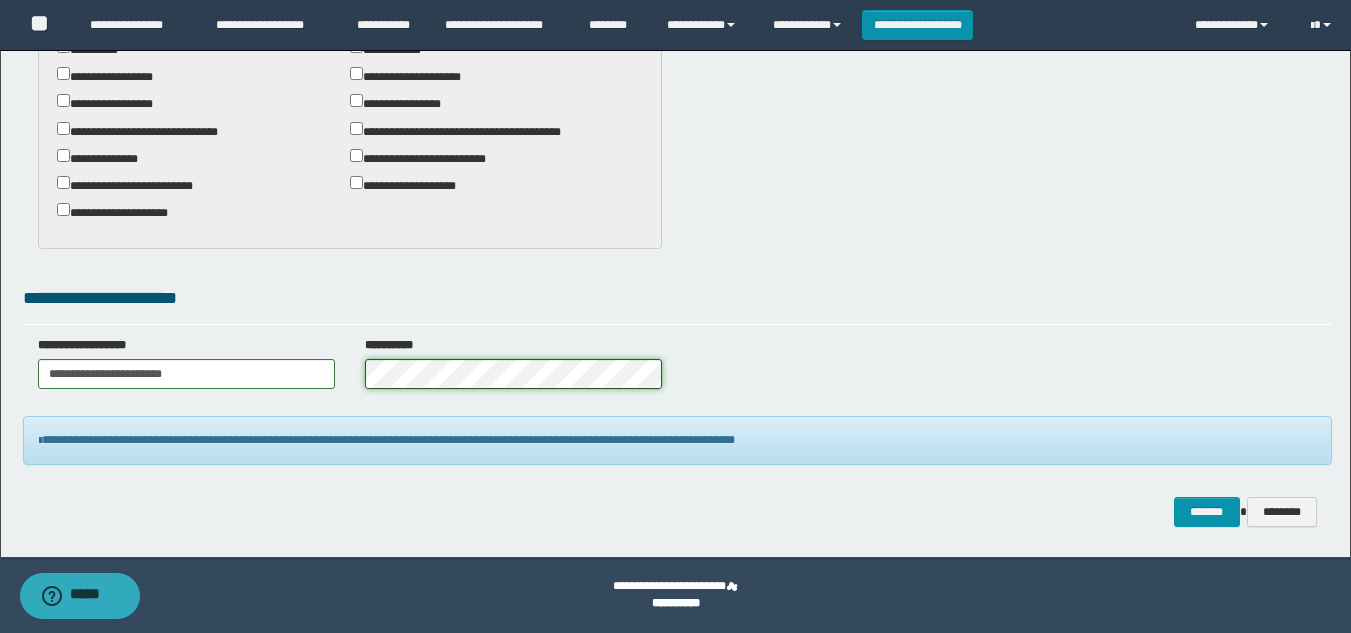 click on "**********" at bounding box center (677, 370) 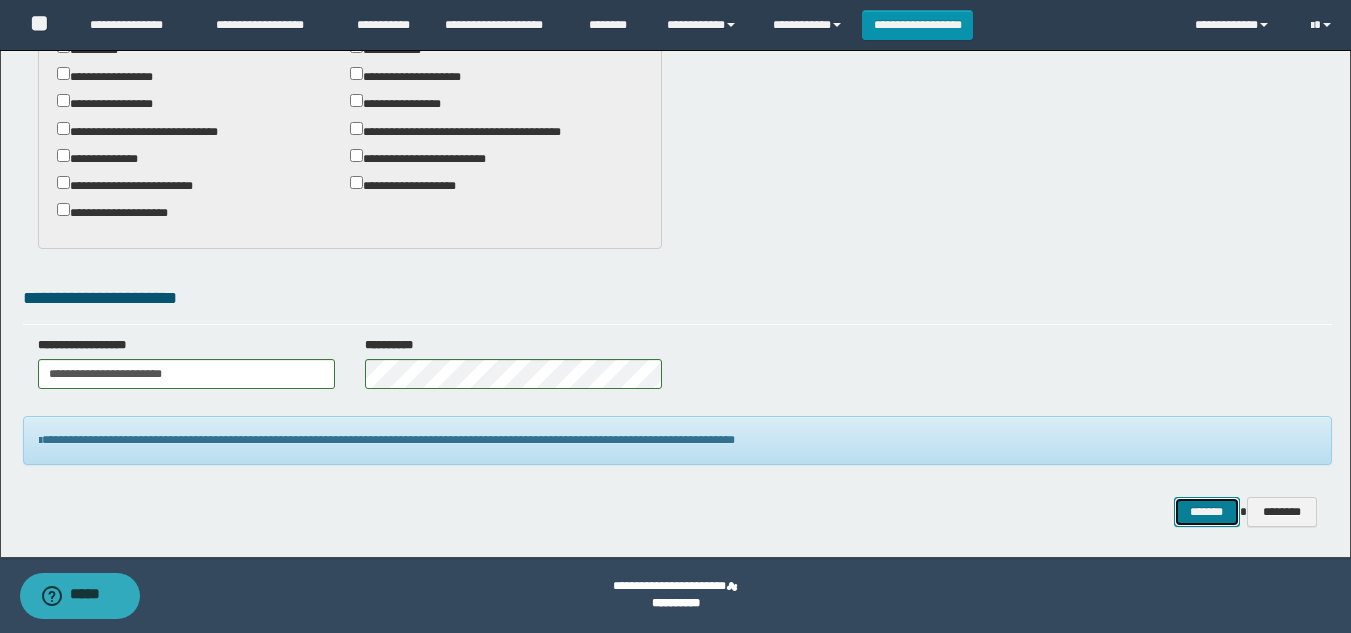 click on "*******" at bounding box center (1207, 512) 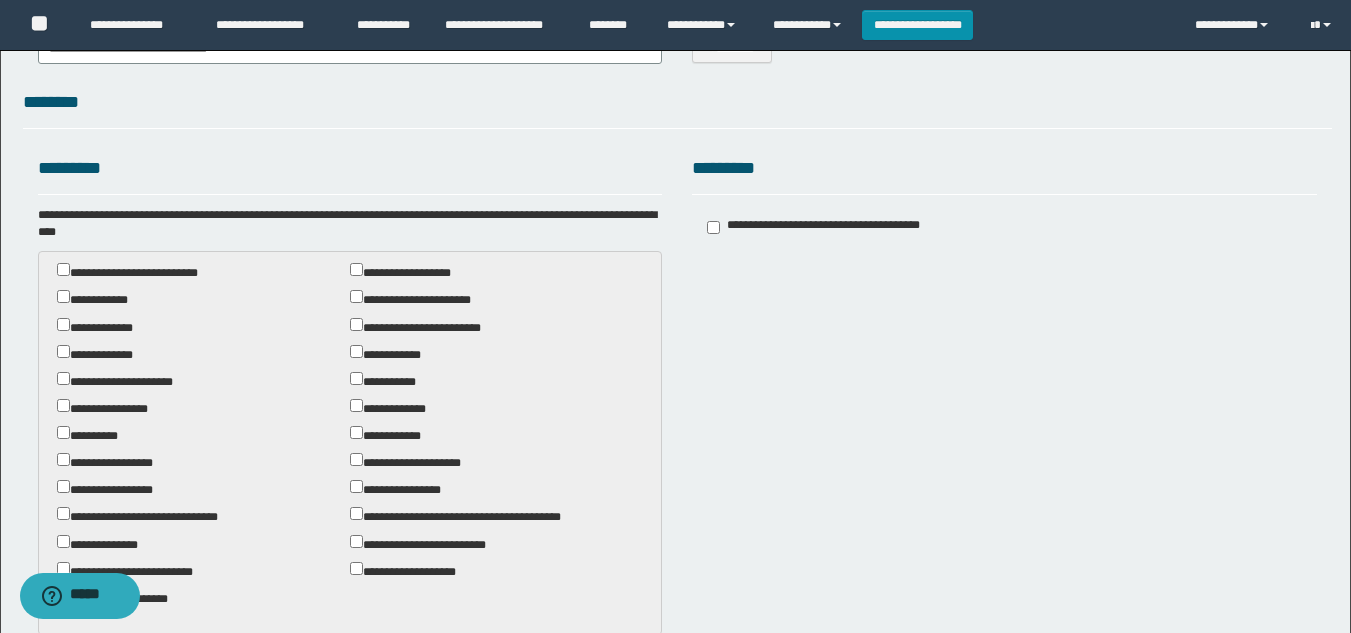 scroll, scrollTop: 314, scrollLeft: 0, axis: vertical 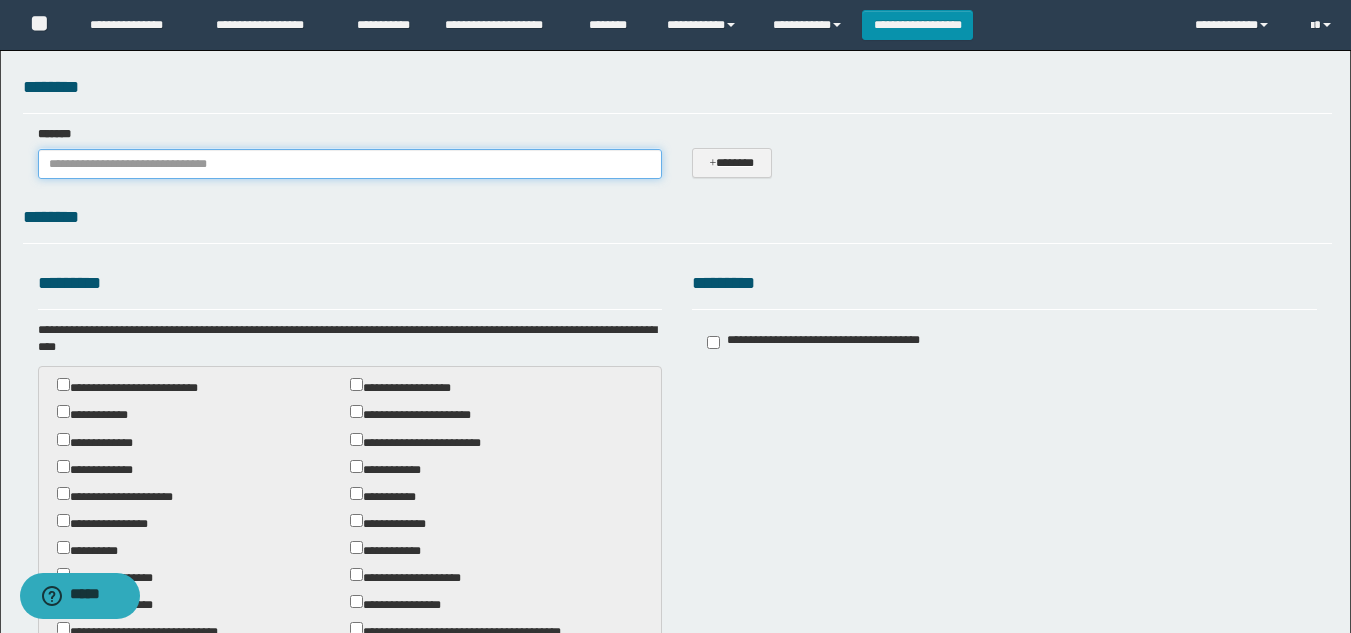 click on "*******" at bounding box center (350, 164) 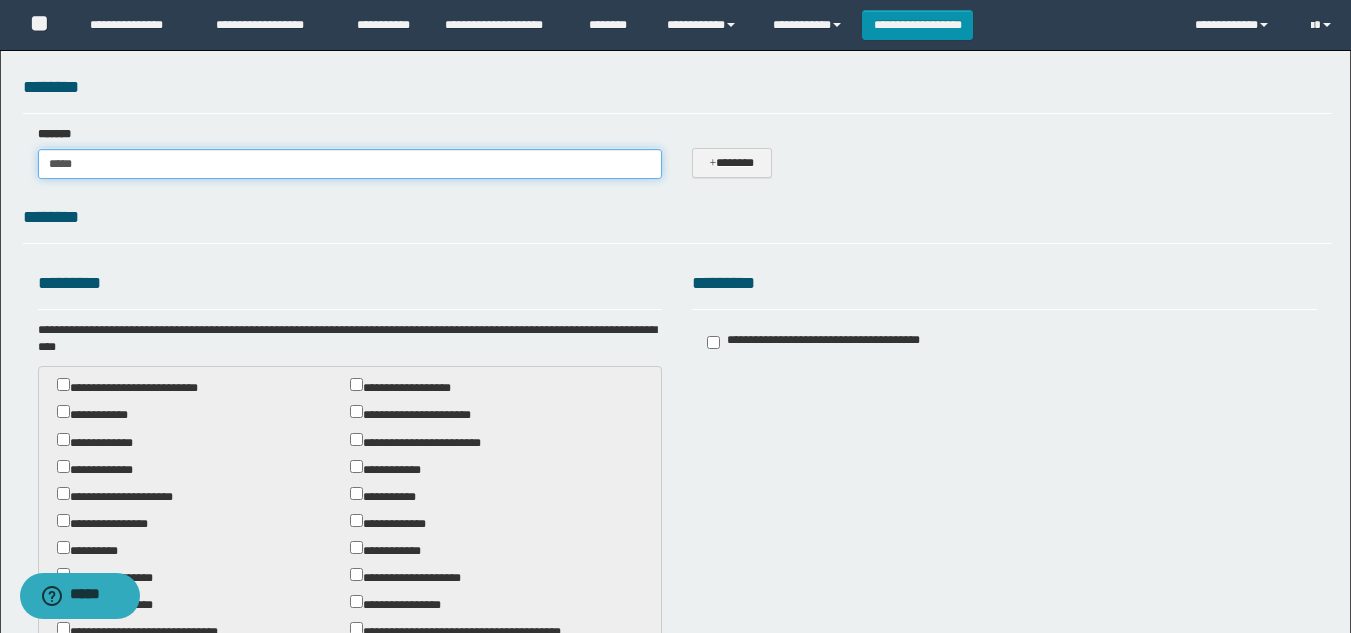 type on "******" 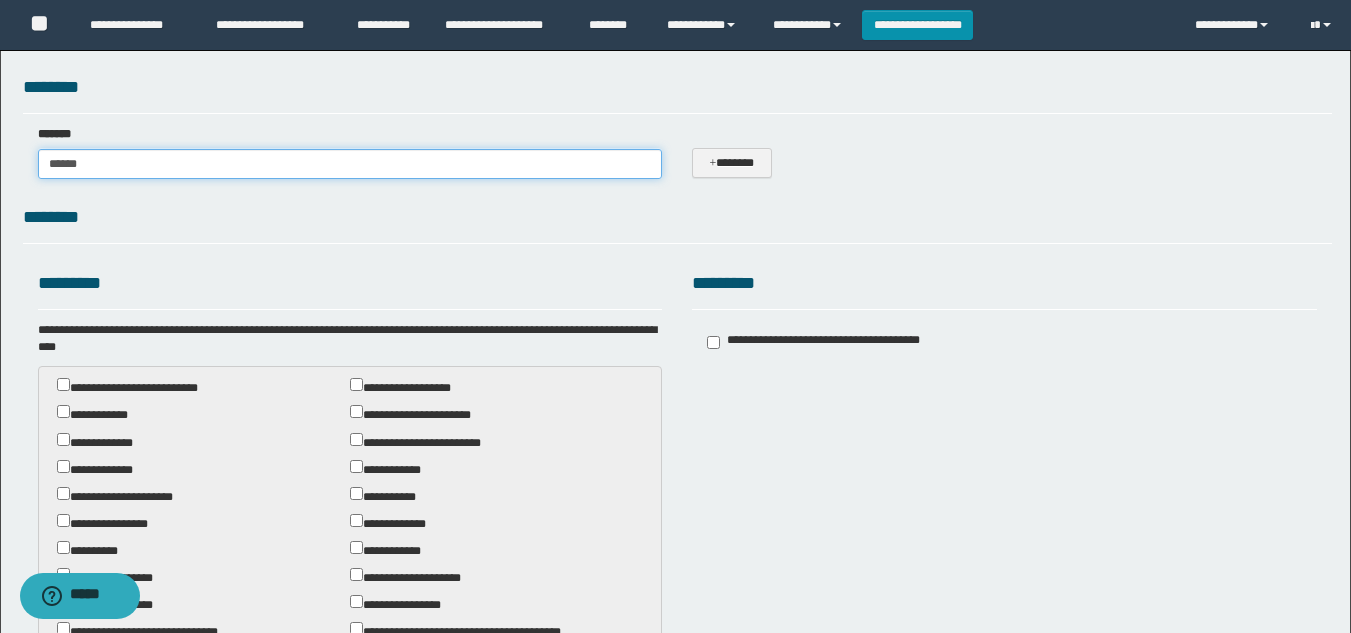 type on "**********" 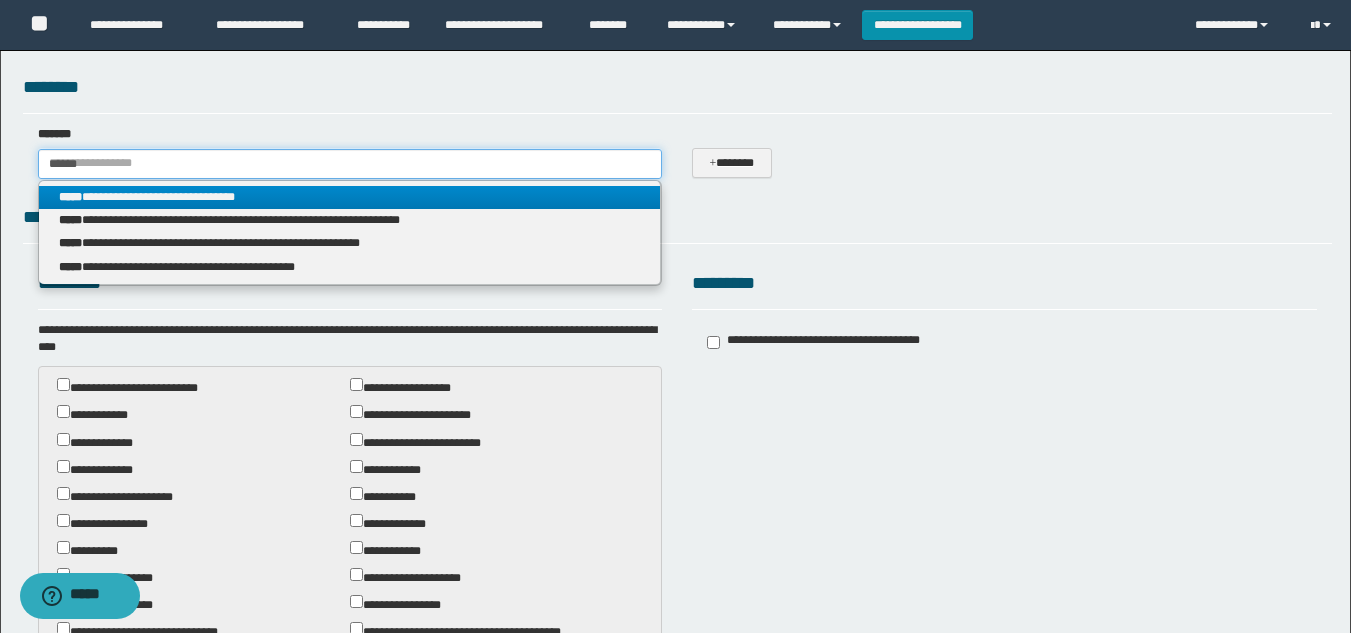 type on "******" 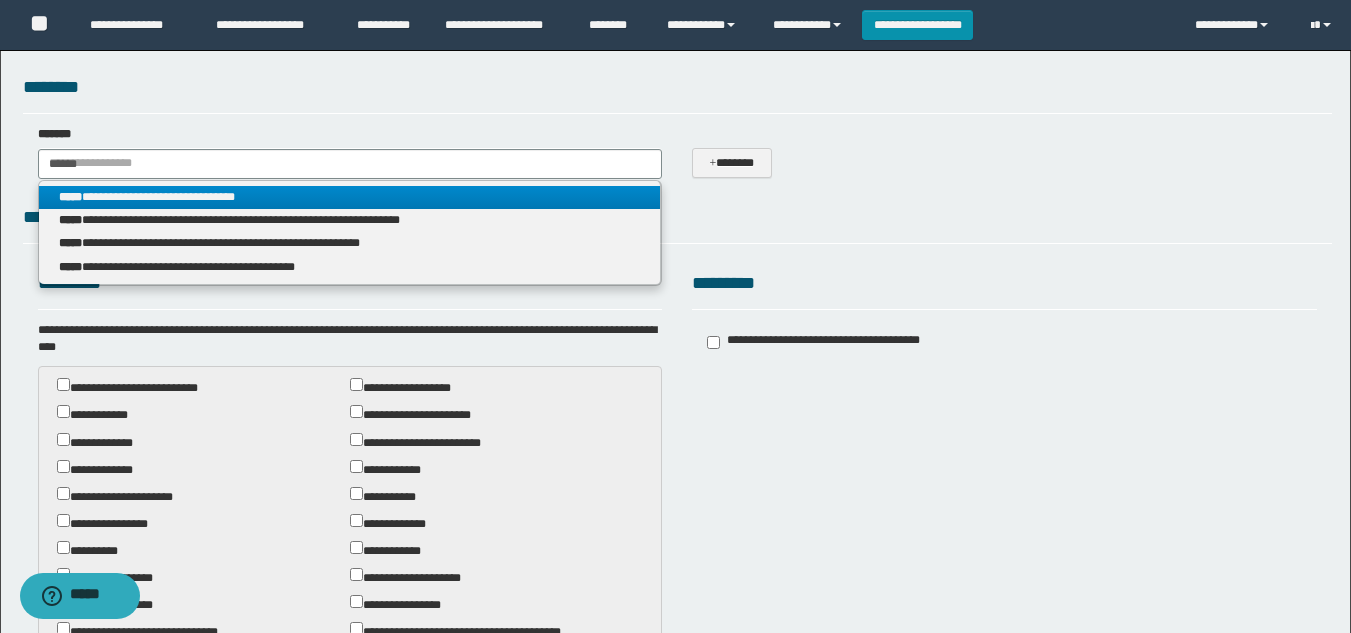 click on "**********" at bounding box center [350, 197] 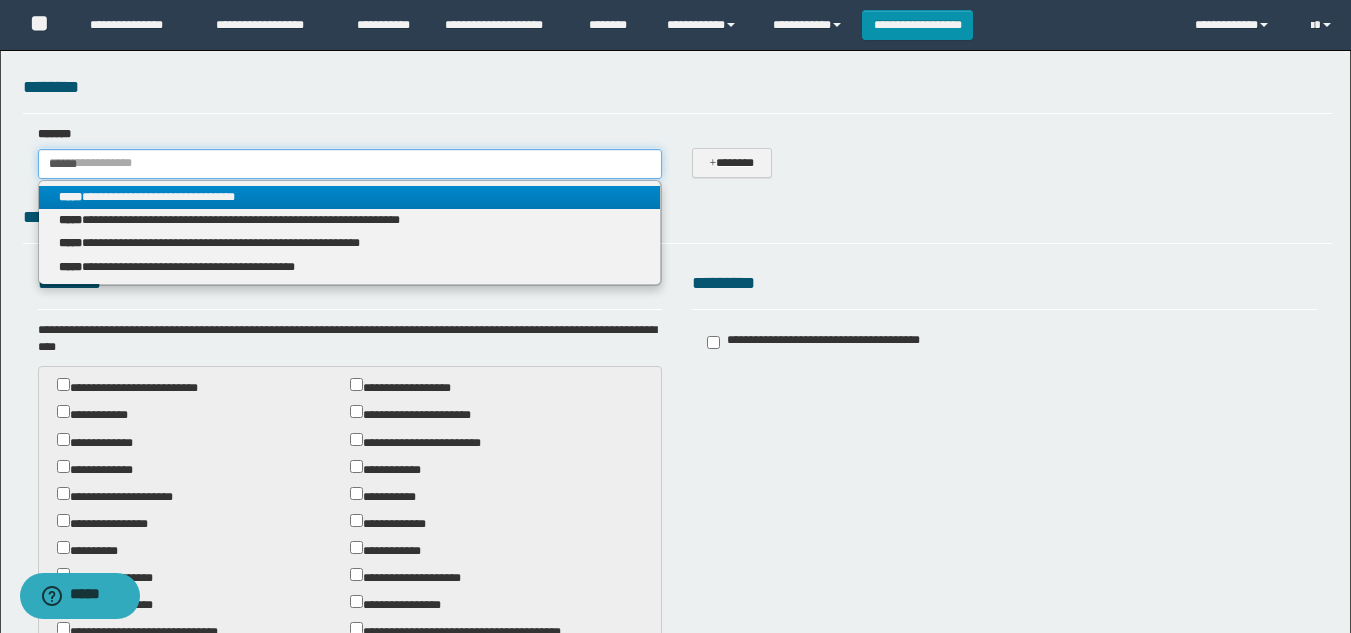 type 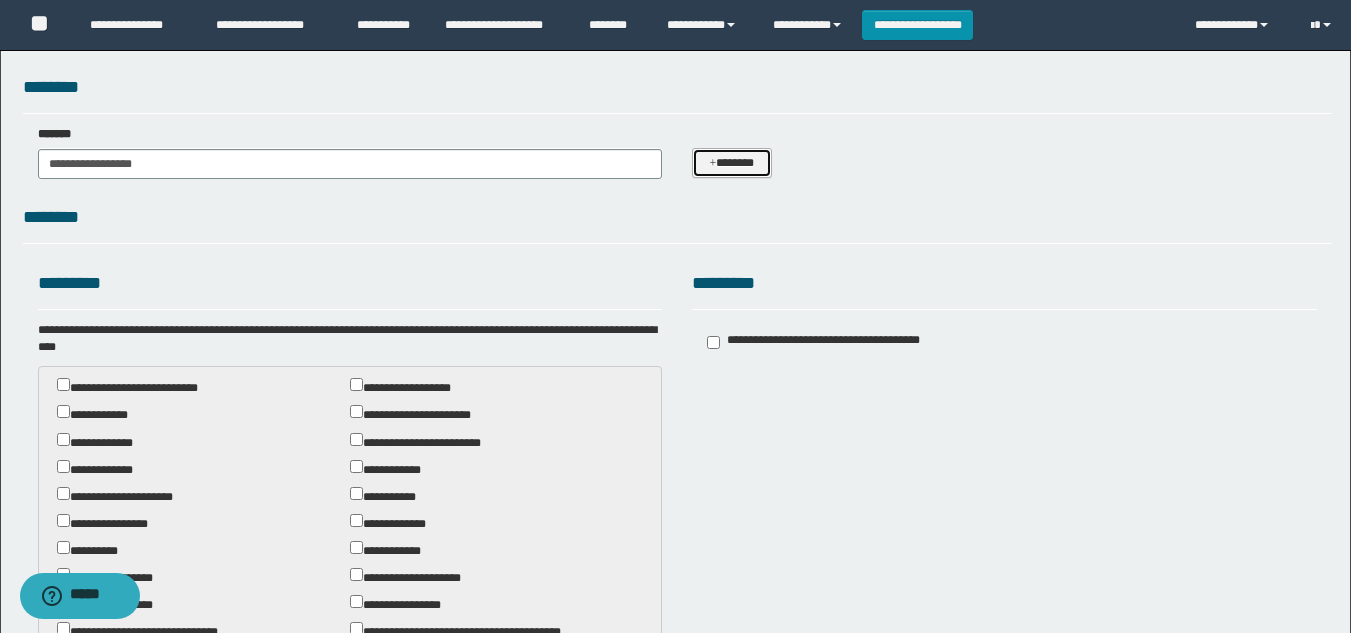click on "*******" at bounding box center (731, 163) 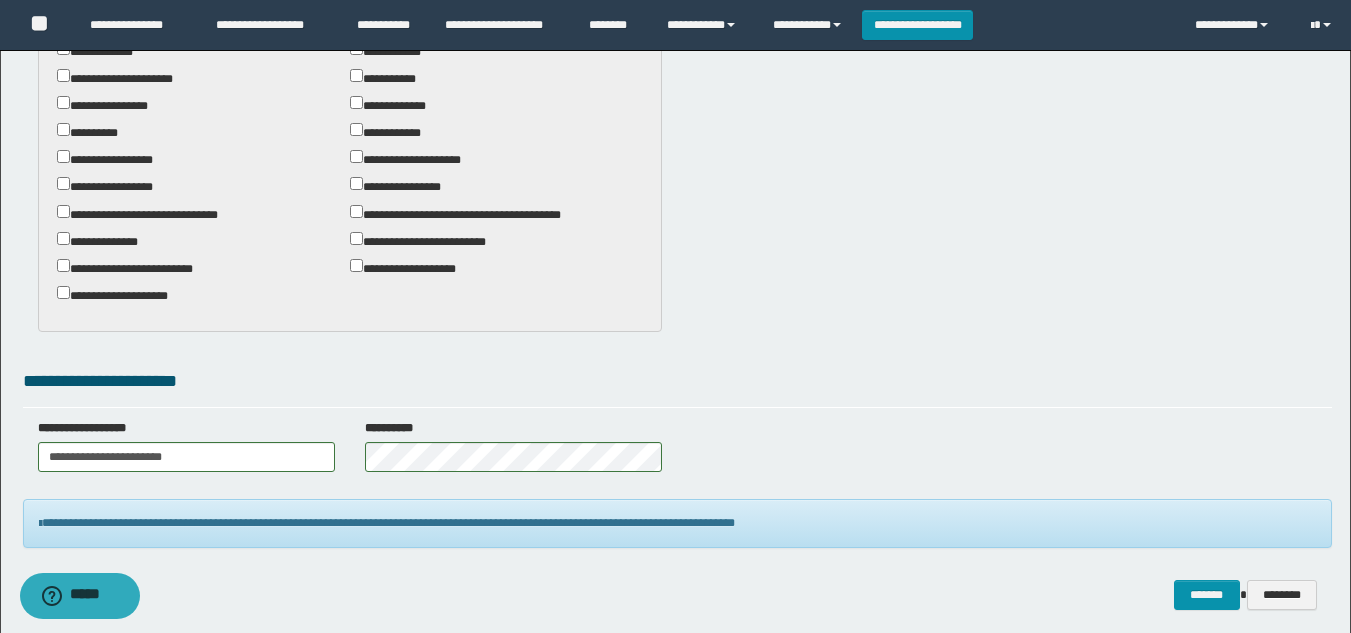 scroll, scrollTop: 878, scrollLeft: 0, axis: vertical 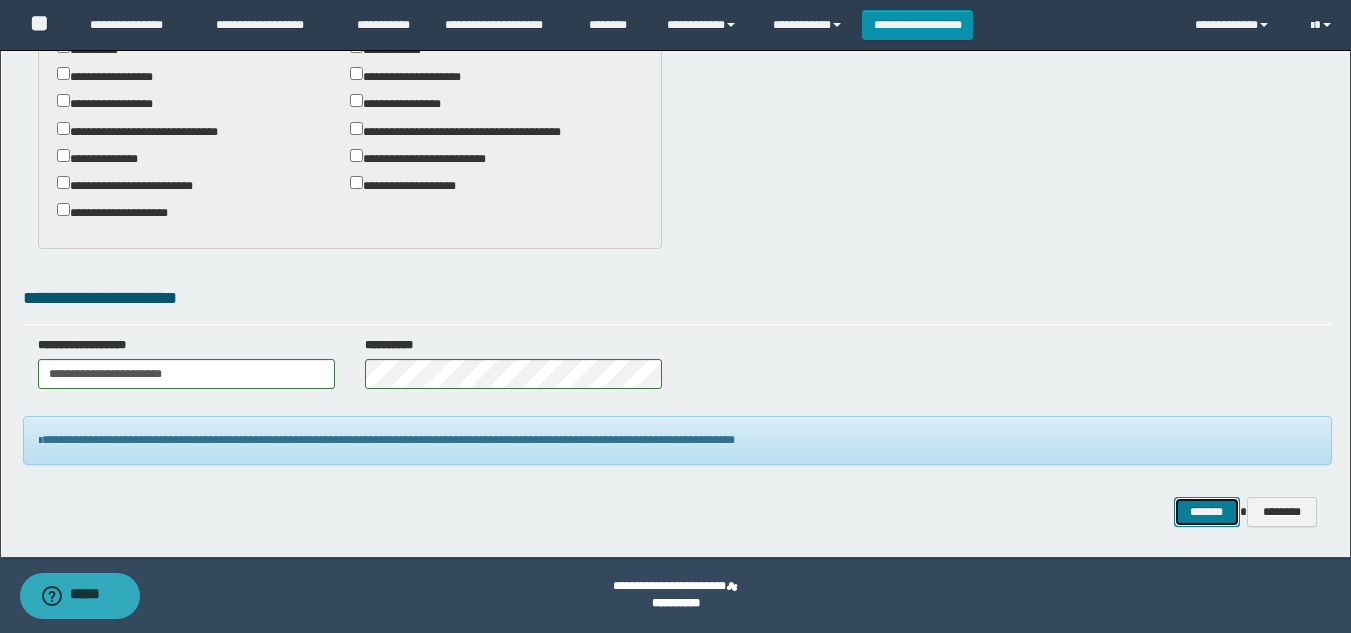 click on "*******" at bounding box center (1207, 512) 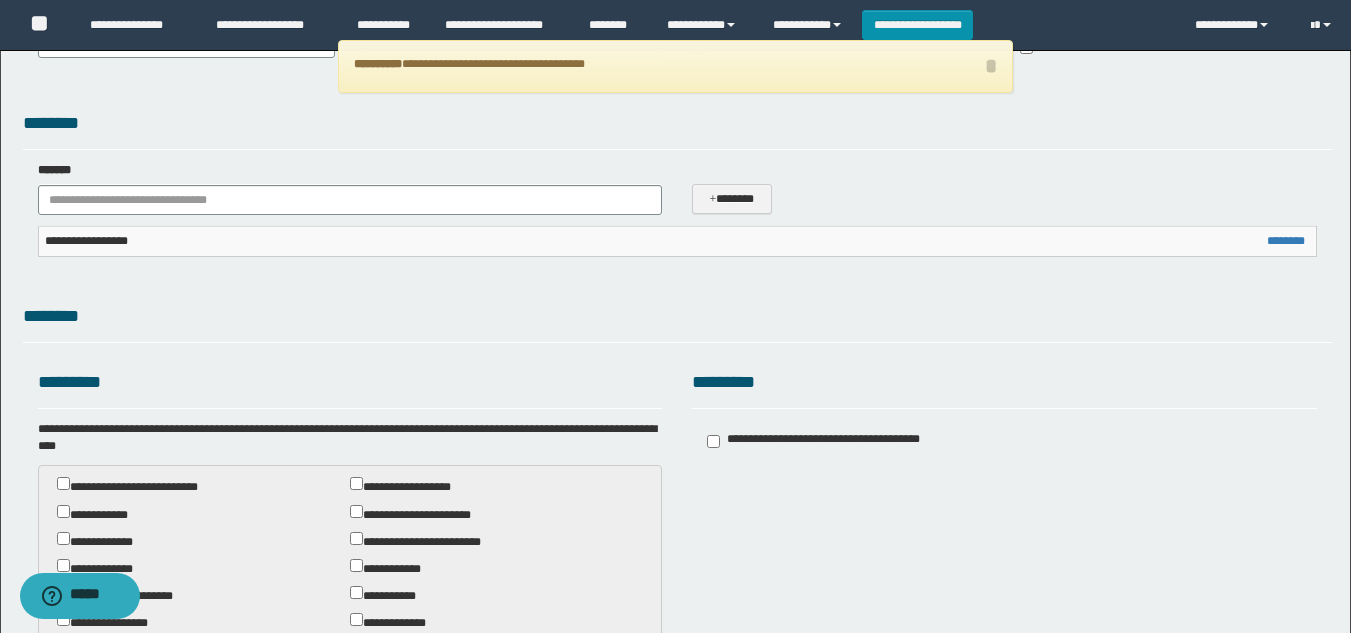 scroll, scrollTop: 0, scrollLeft: 0, axis: both 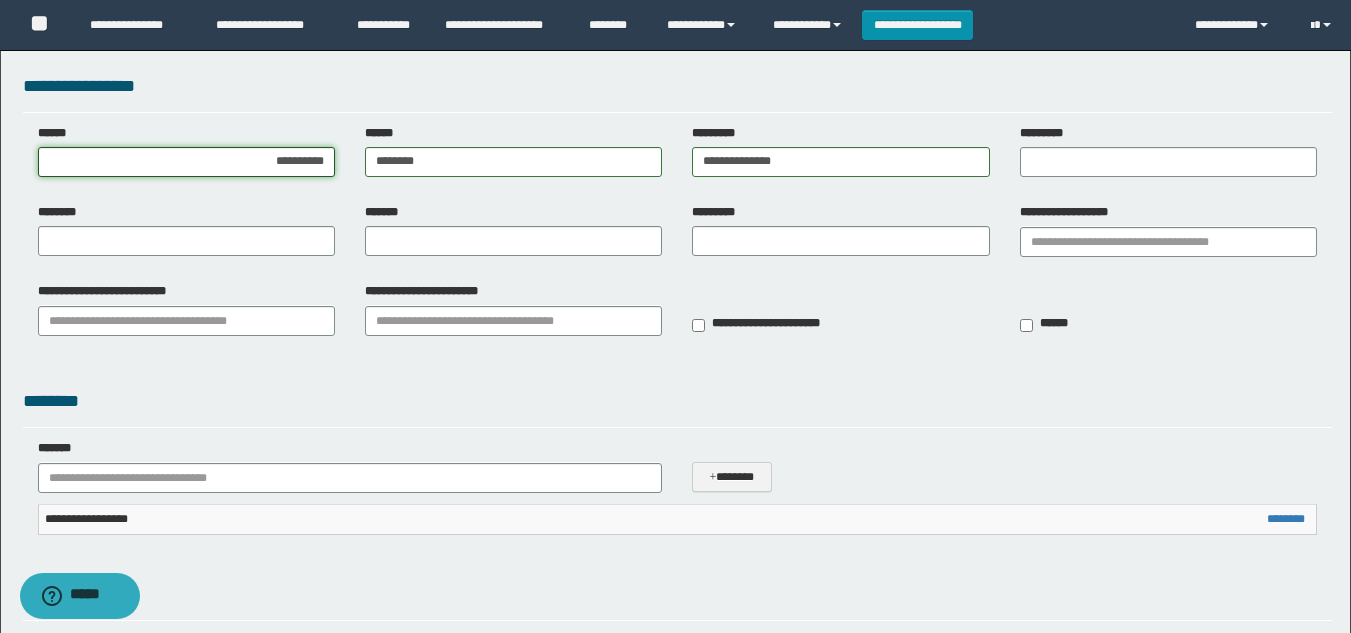 click on "**********" at bounding box center [186, 162] 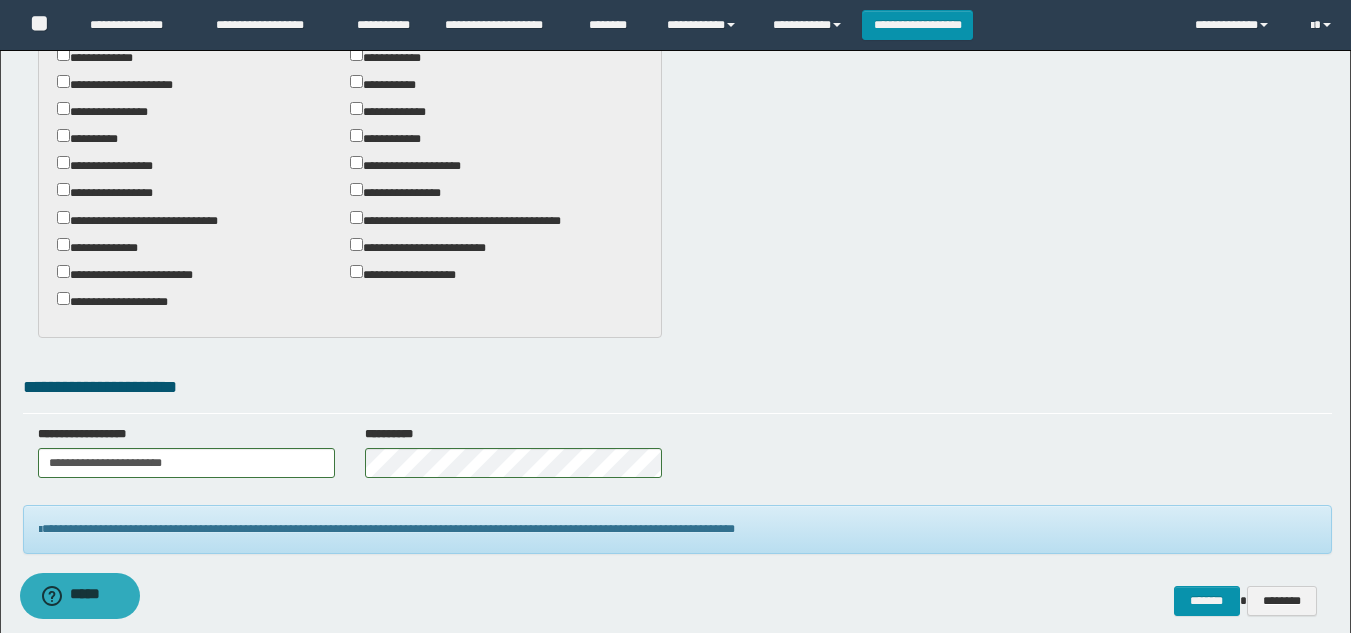 scroll, scrollTop: 878, scrollLeft: 0, axis: vertical 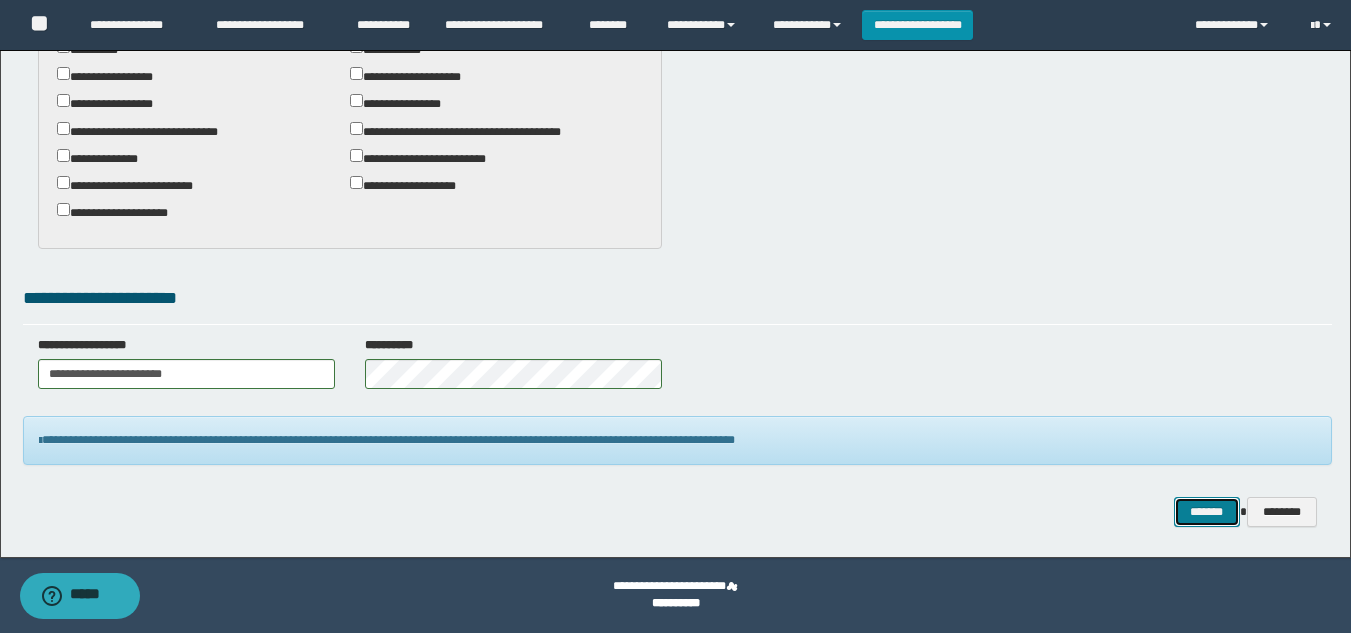 click on "*******" at bounding box center (1207, 512) 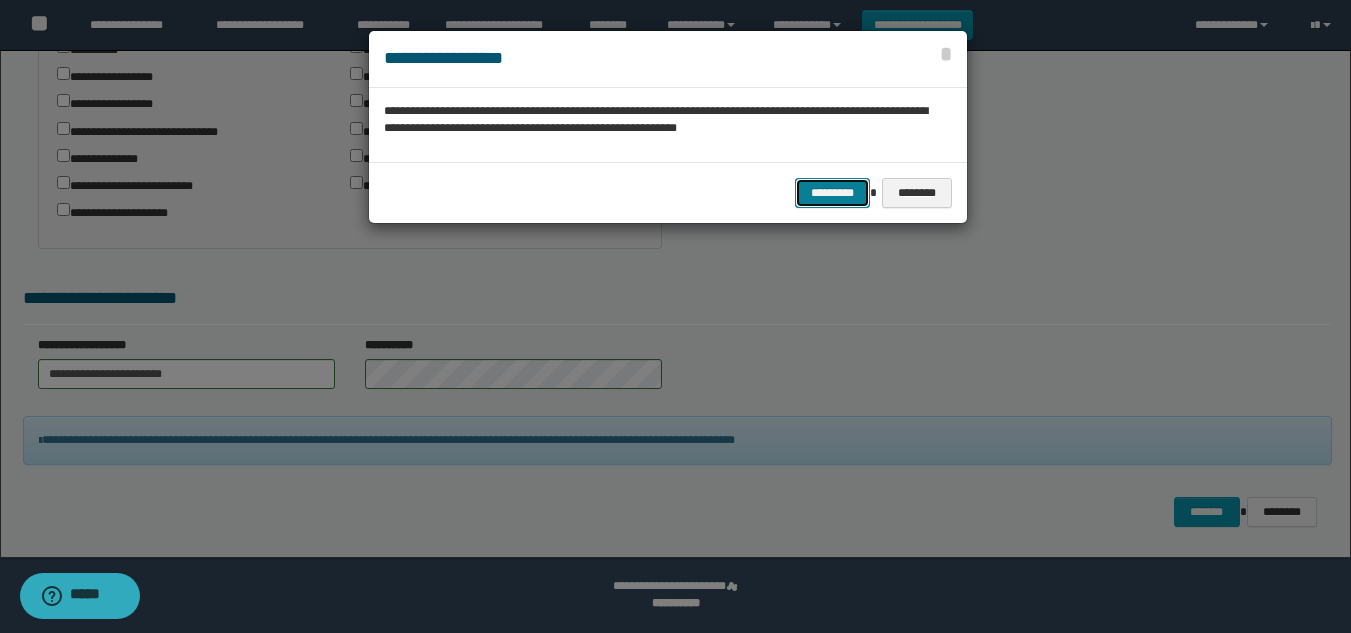 click on "*********" at bounding box center (832, 193) 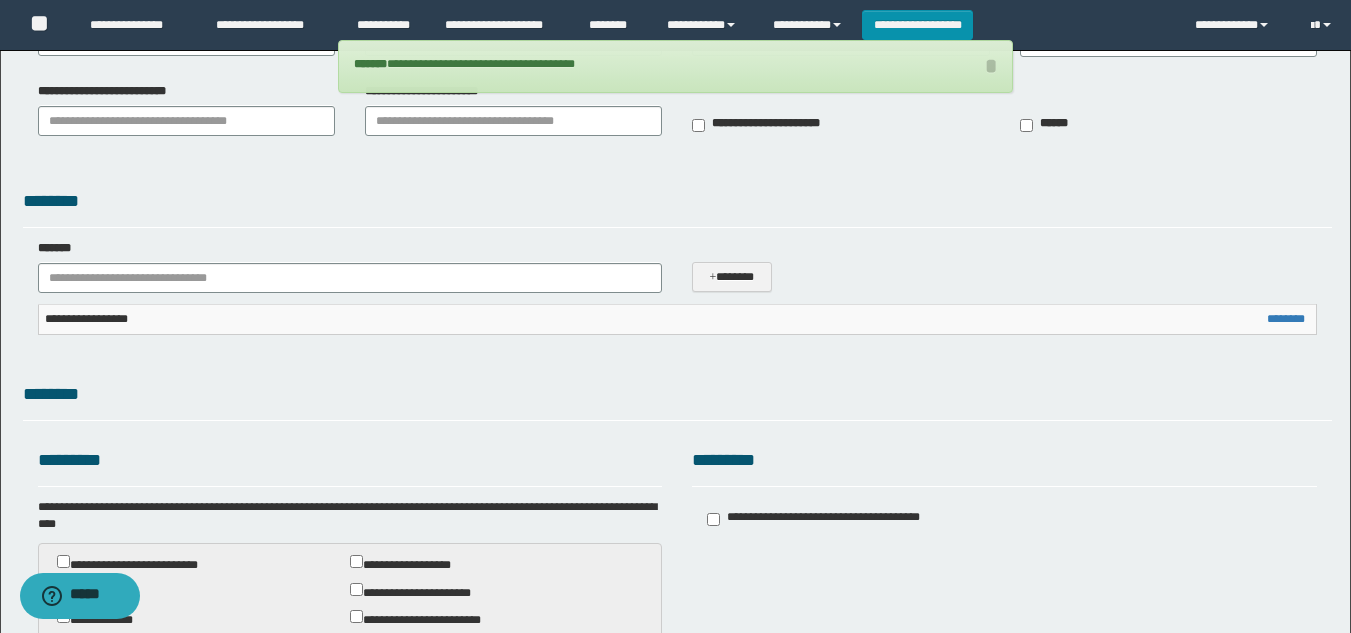 scroll, scrollTop: 0, scrollLeft: 0, axis: both 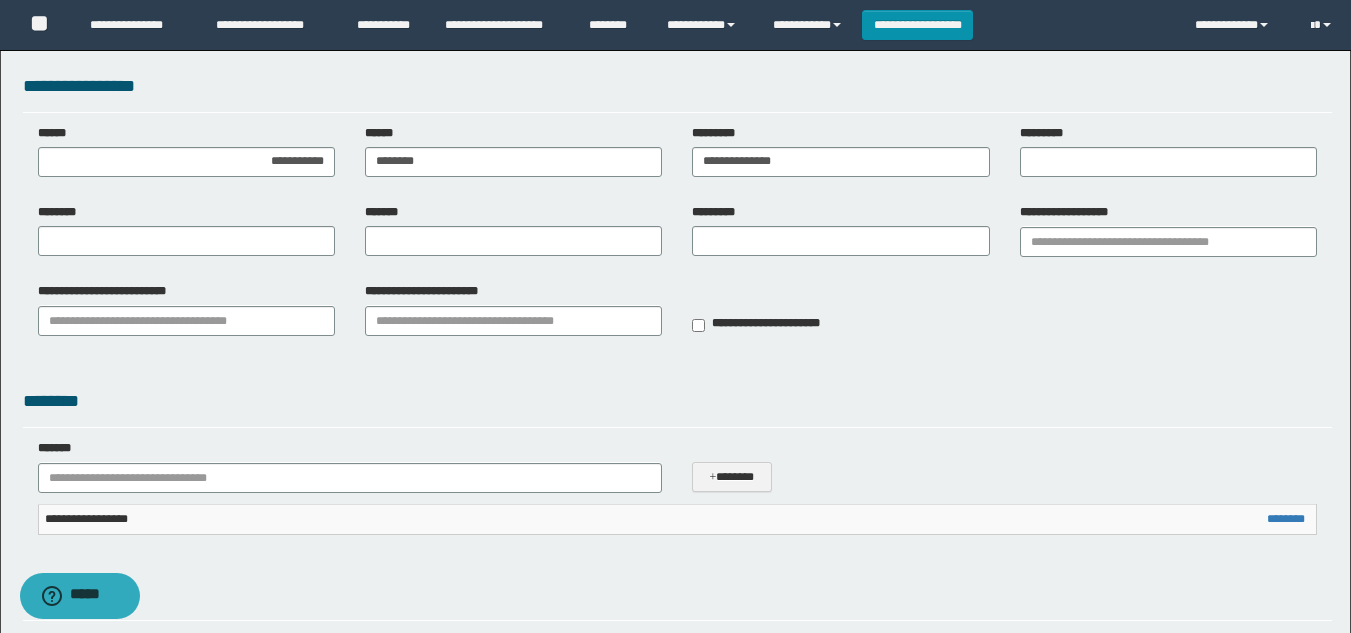 click on "**********" at bounding box center [677, 87] 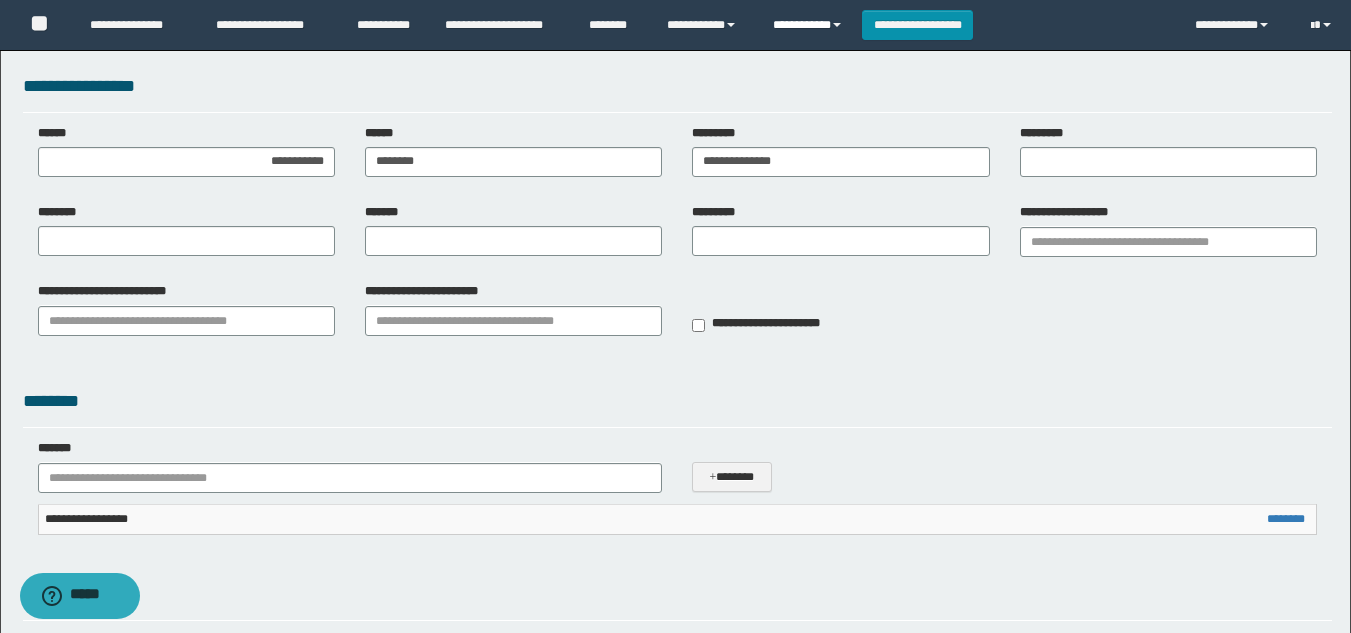 click on "**********" at bounding box center (810, 25) 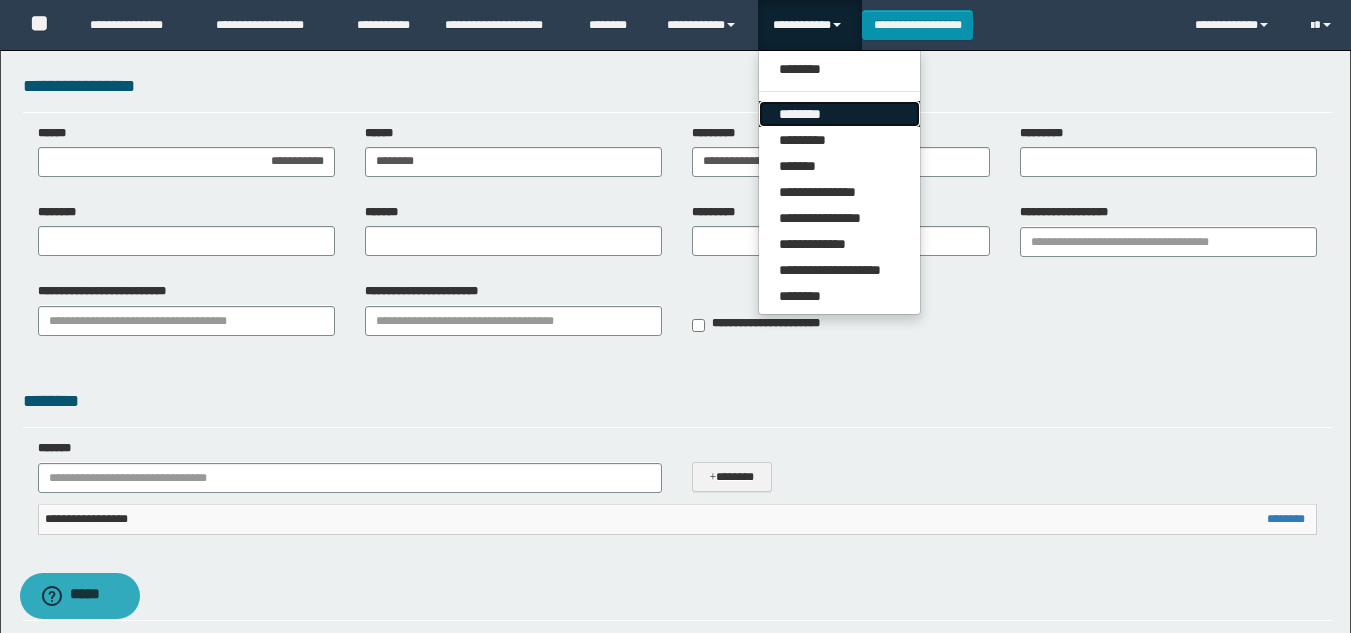 click on "********" at bounding box center [839, 114] 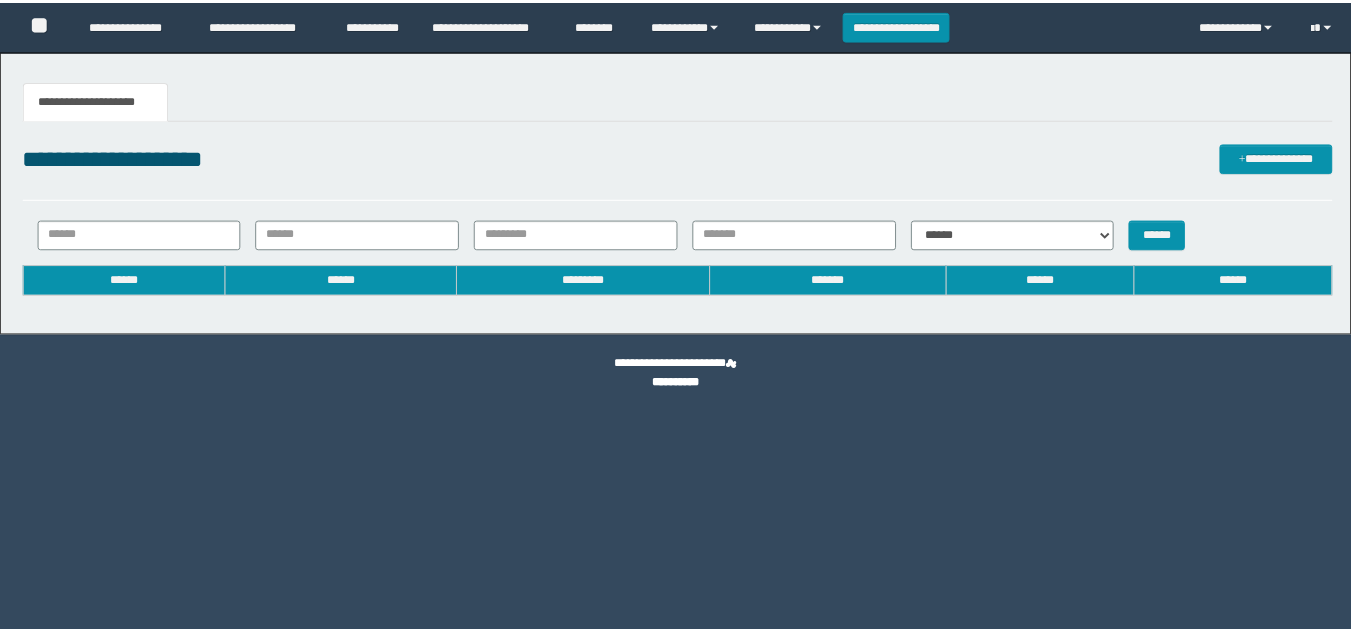 scroll, scrollTop: 0, scrollLeft: 0, axis: both 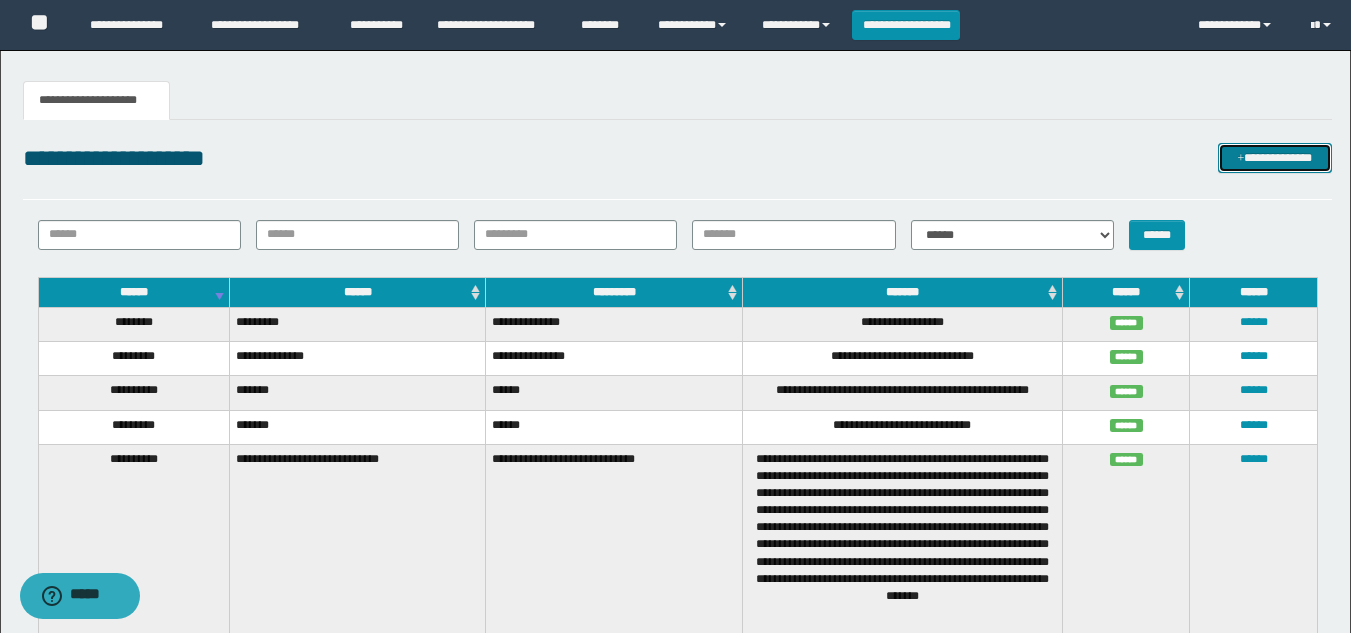 click on "**********" at bounding box center [1275, 158] 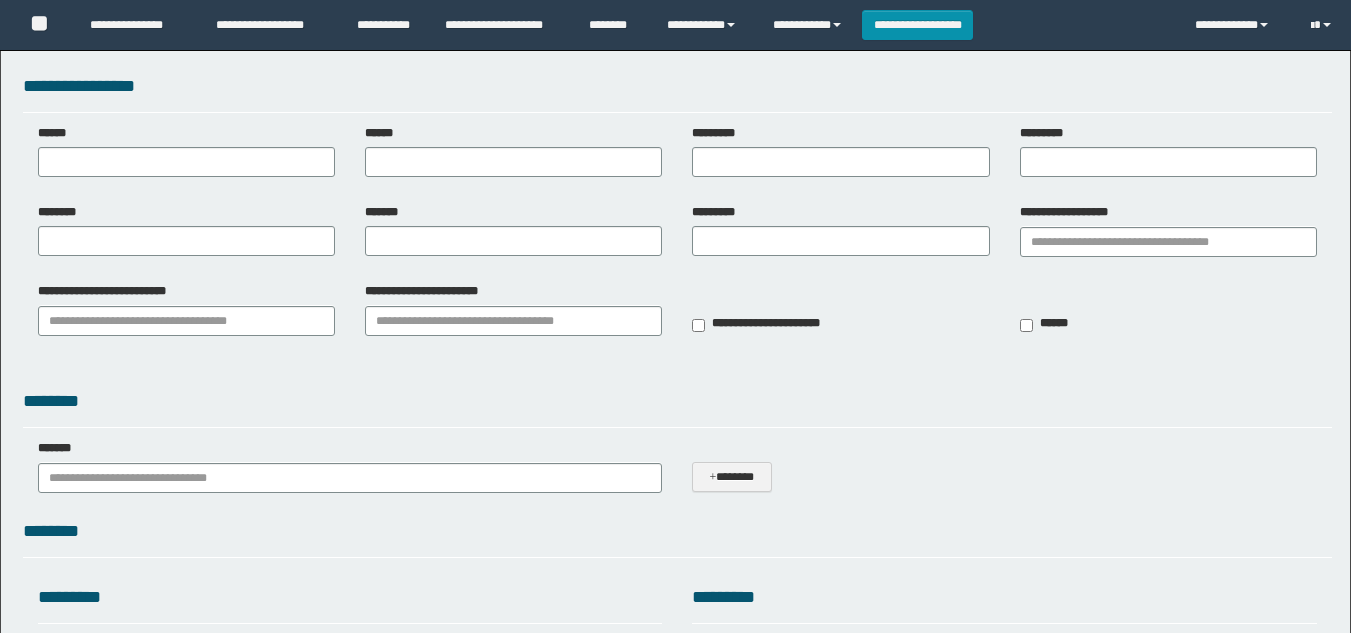 scroll, scrollTop: 0, scrollLeft: 0, axis: both 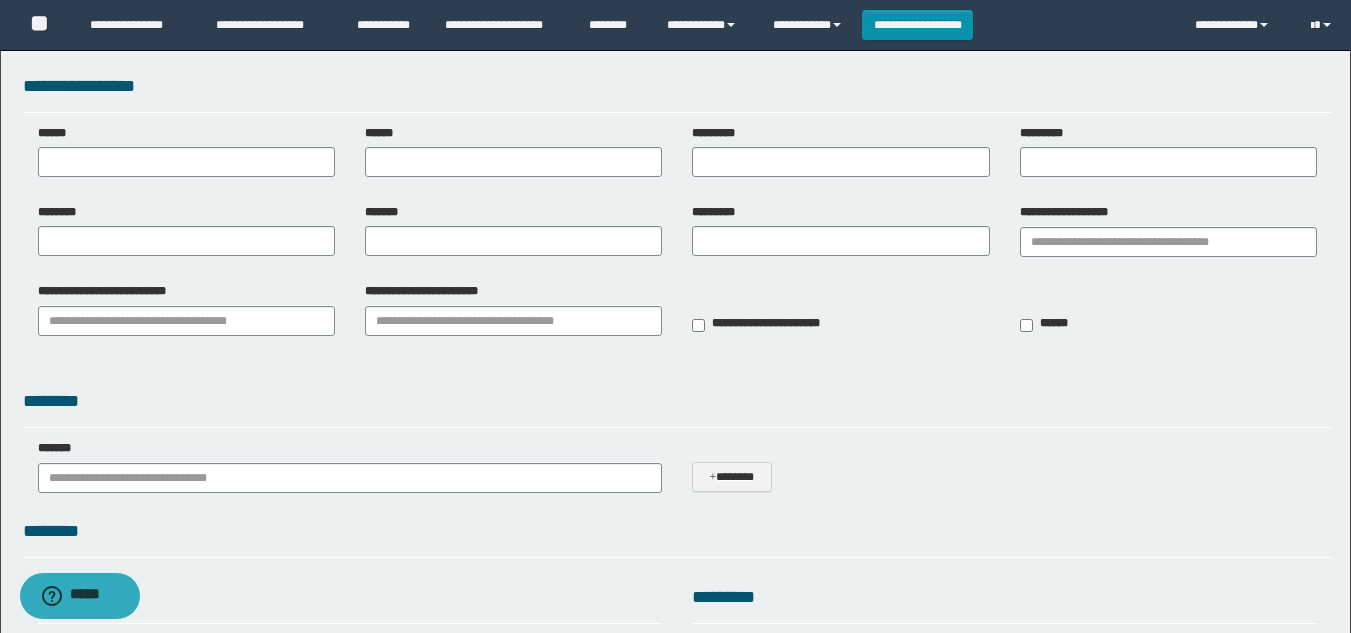 type on "**********" 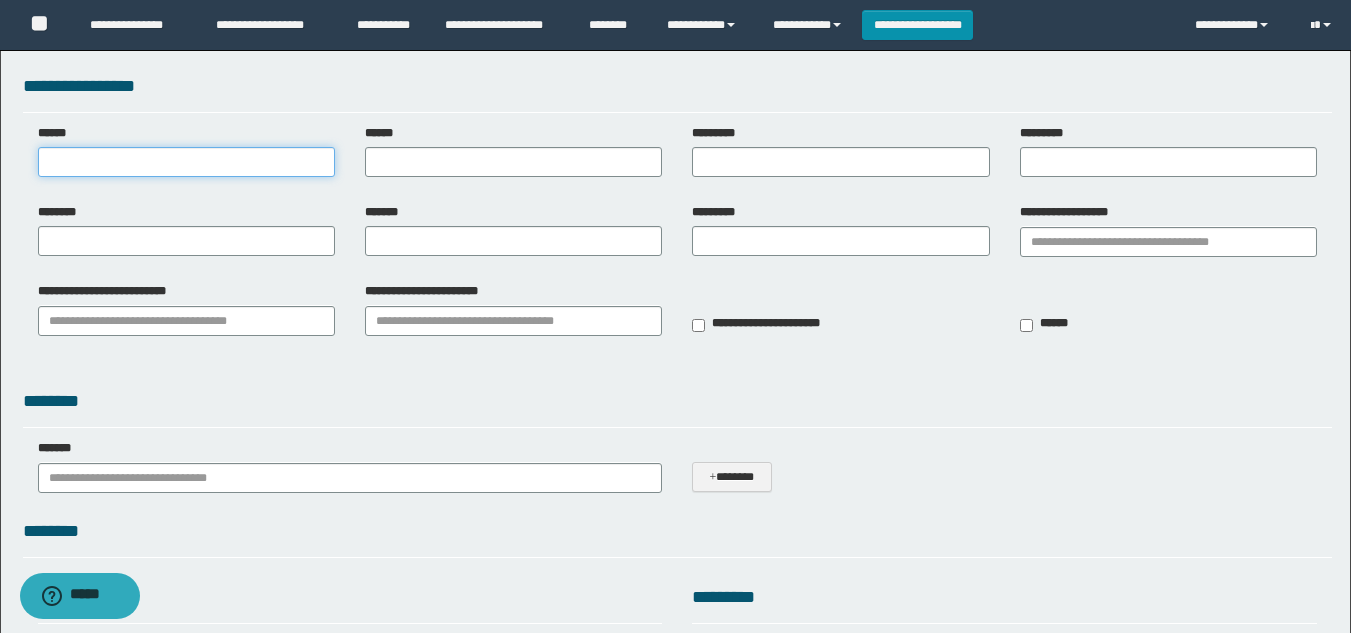 click on "******" at bounding box center (186, 162) 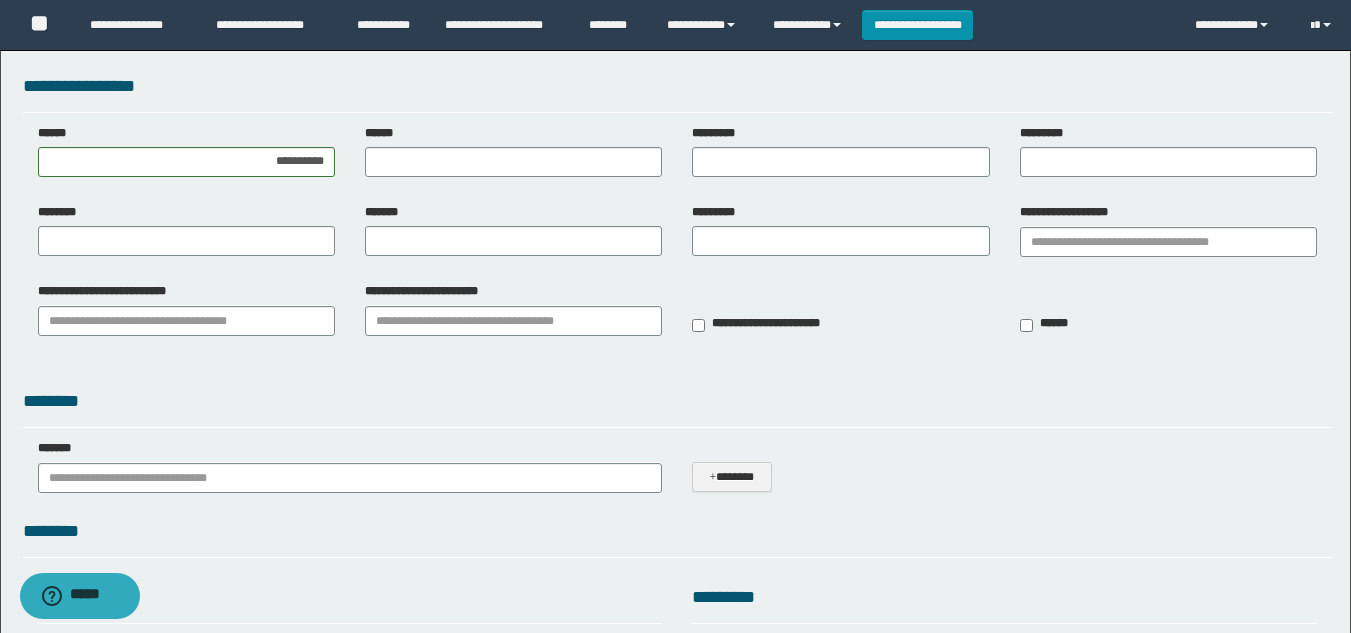 click on "******" at bounding box center [513, 158] 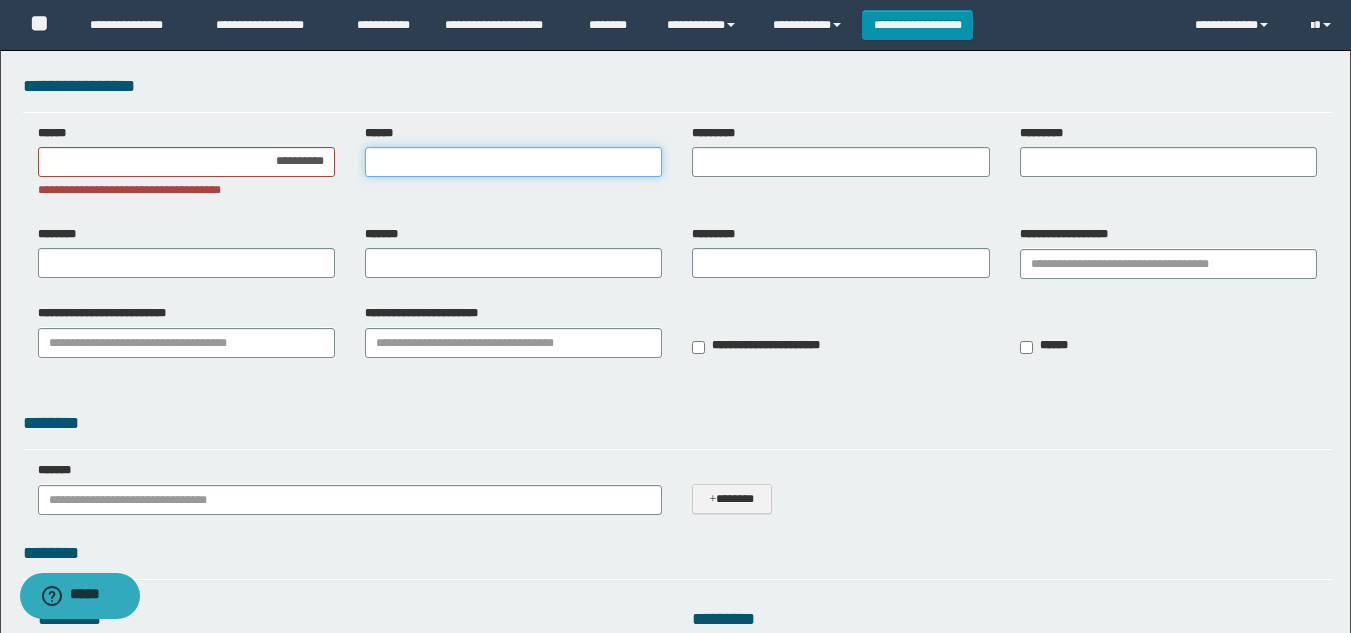 drag, startPoint x: 432, startPoint y: 157, endPoint x: 450, endPoint y: 147, distance: 20.59126 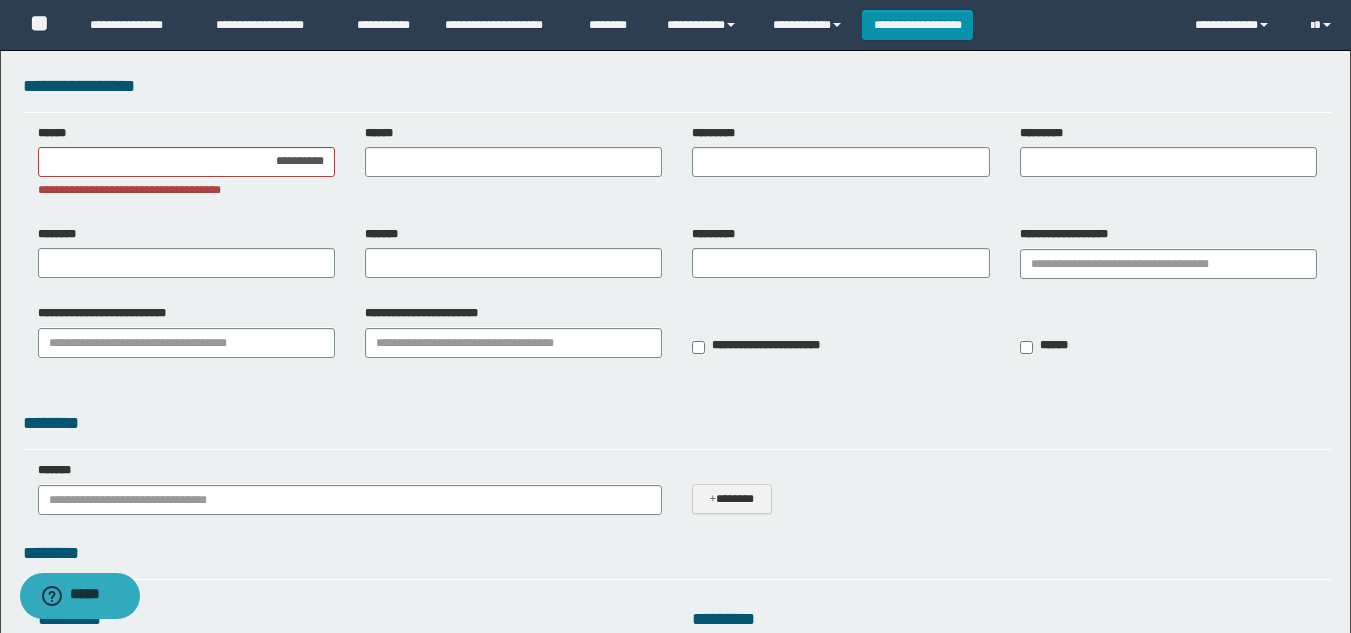 click on "******" at bounding box center [513, 158] 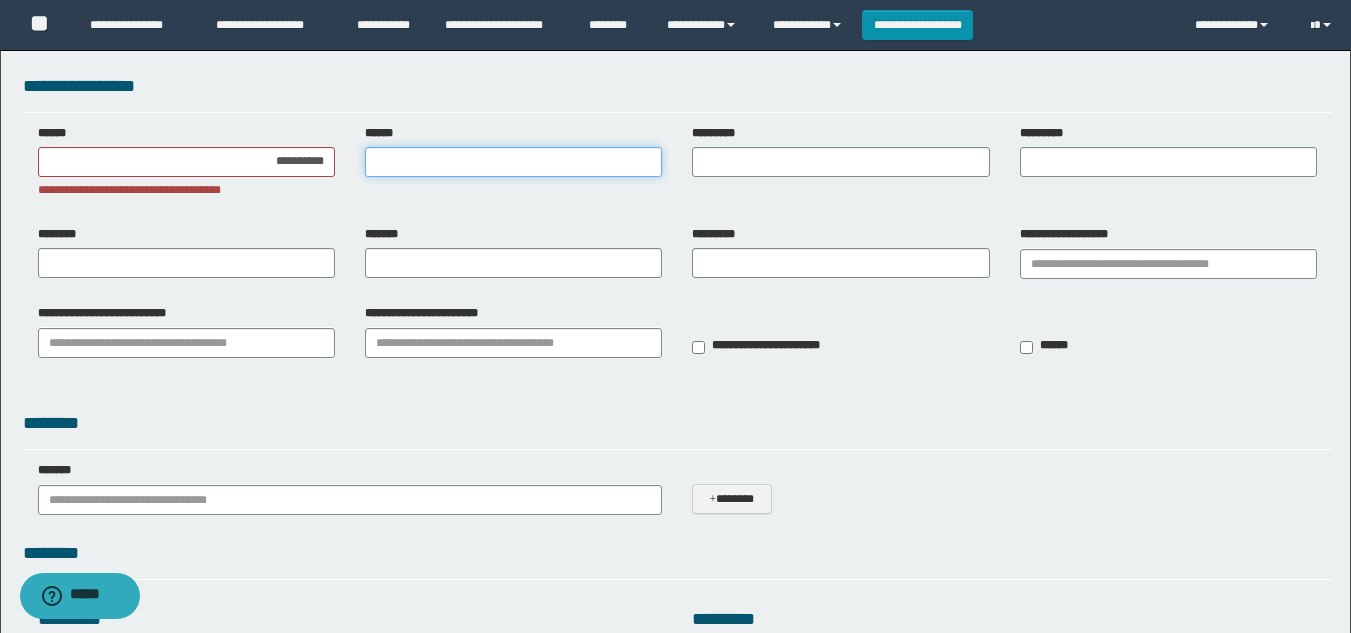 click on "******" at bounding box center (513, 162) 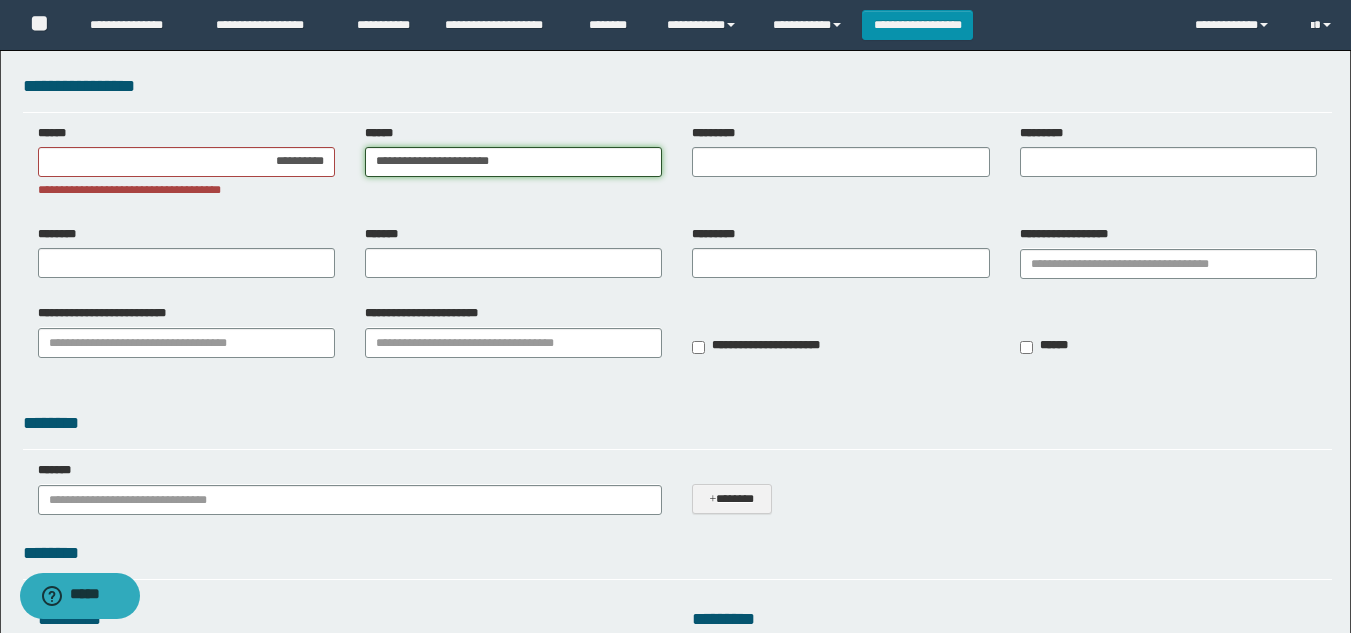 drag, startPoint x: 467, startPoint y: 163, endPoint x: 130, endPoint y: 119, distance: 339.86026 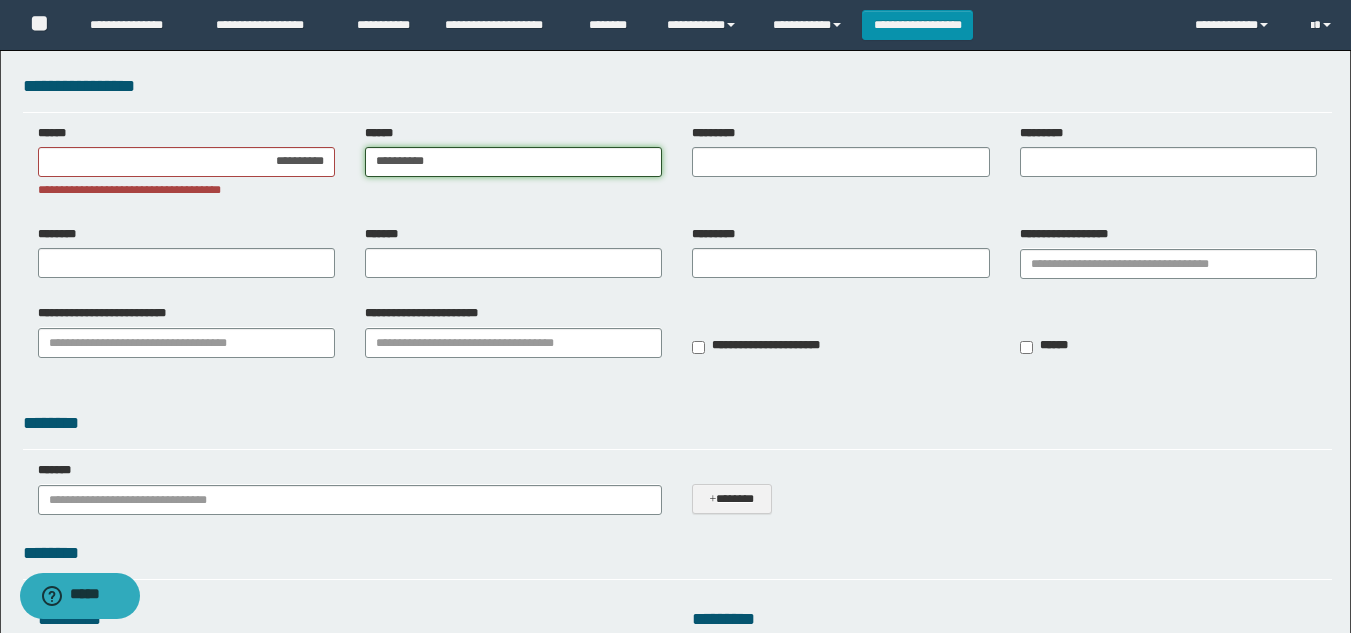 type on "**********" 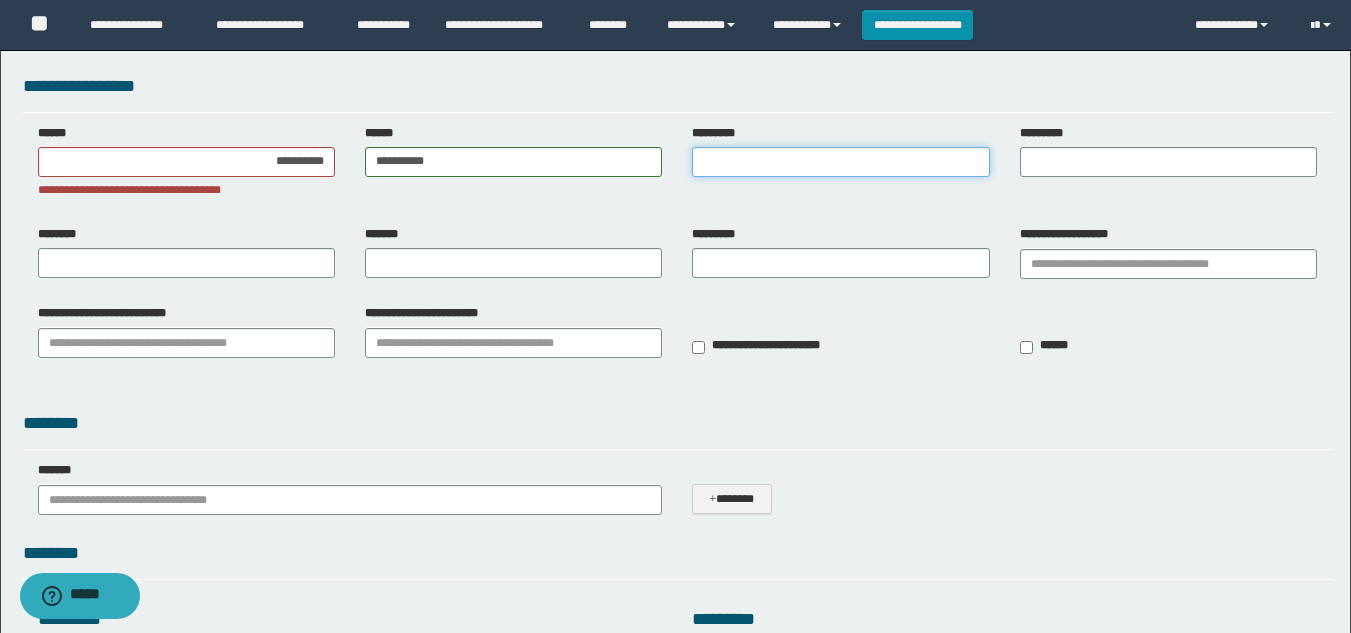 click on "*********" at bounding box center [840, 162] 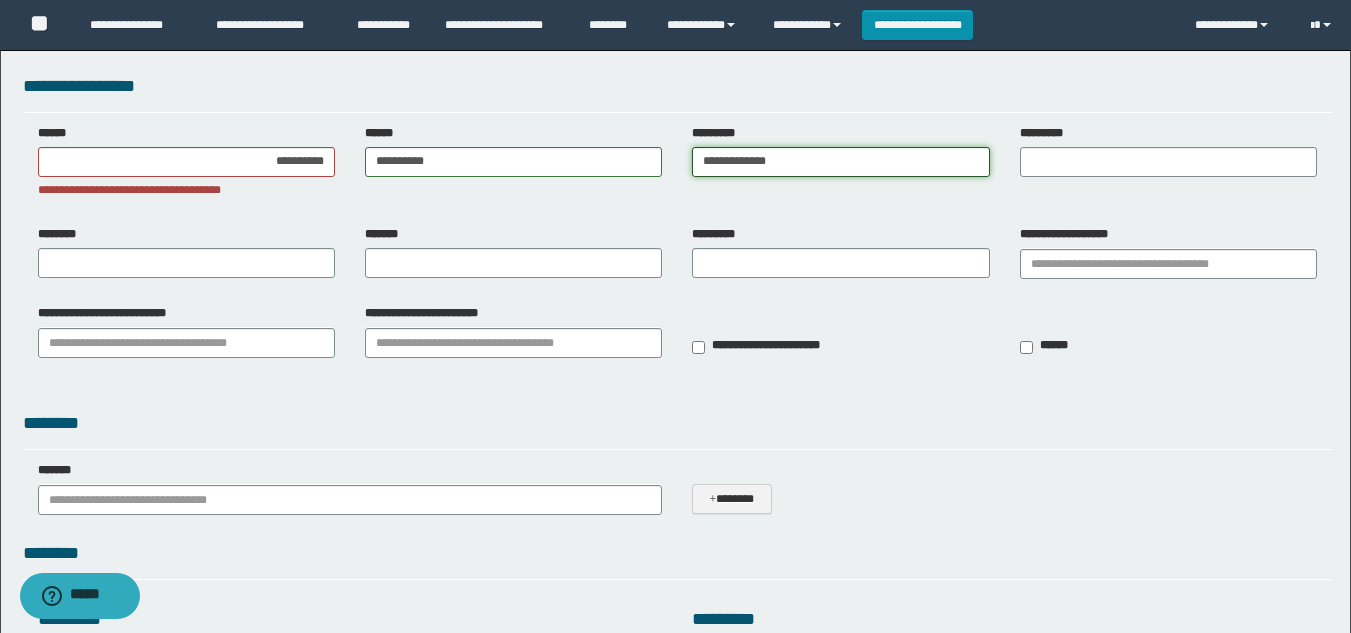 type on "**********" 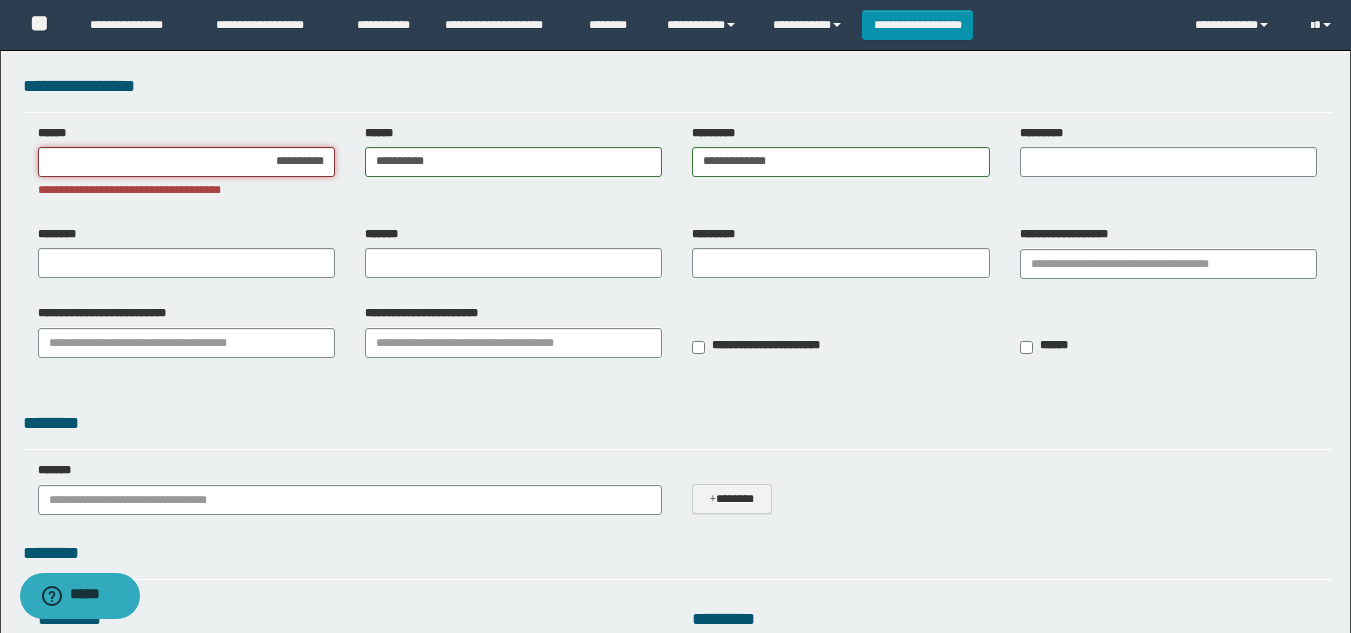 click on "**********" at bounding box center (186, 162) 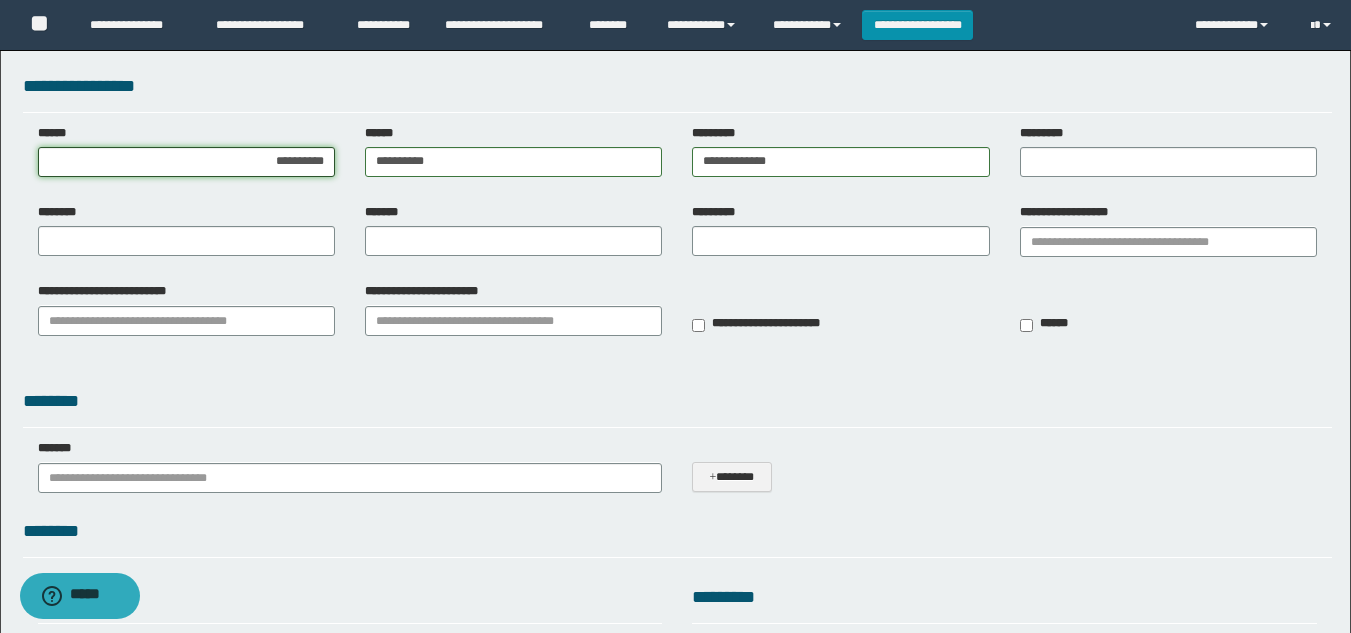 type on "**********" 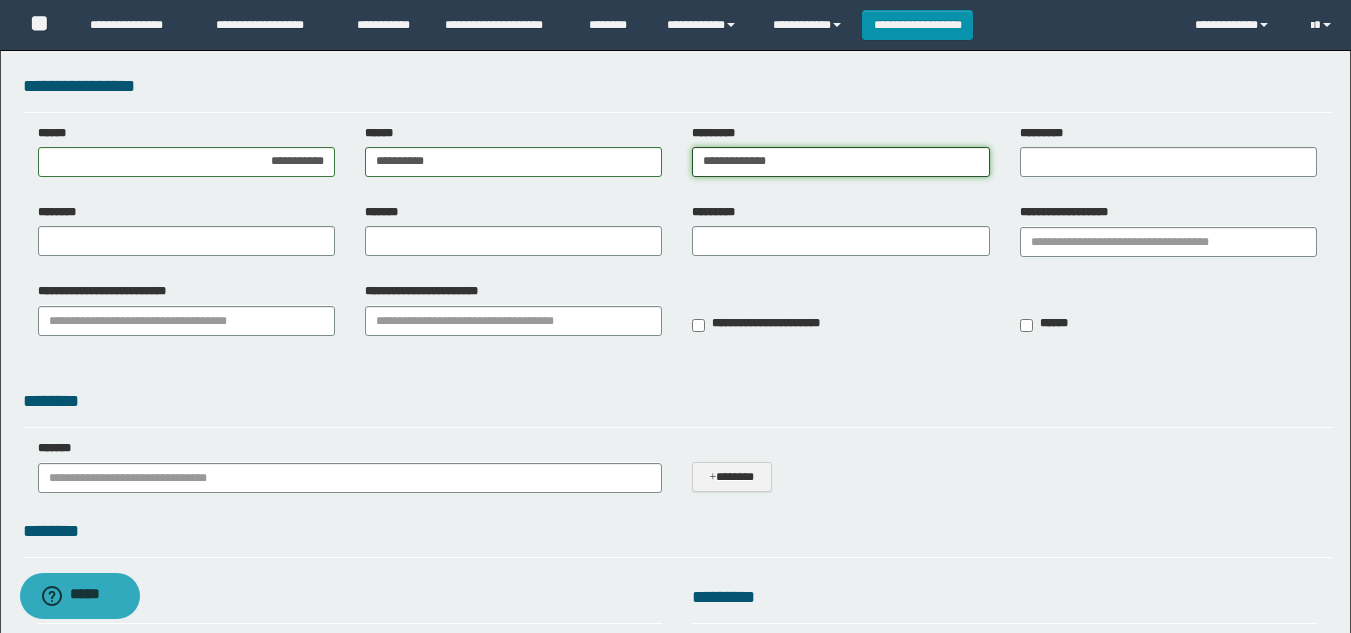 click on "**********" at bounding box center (840, 162) 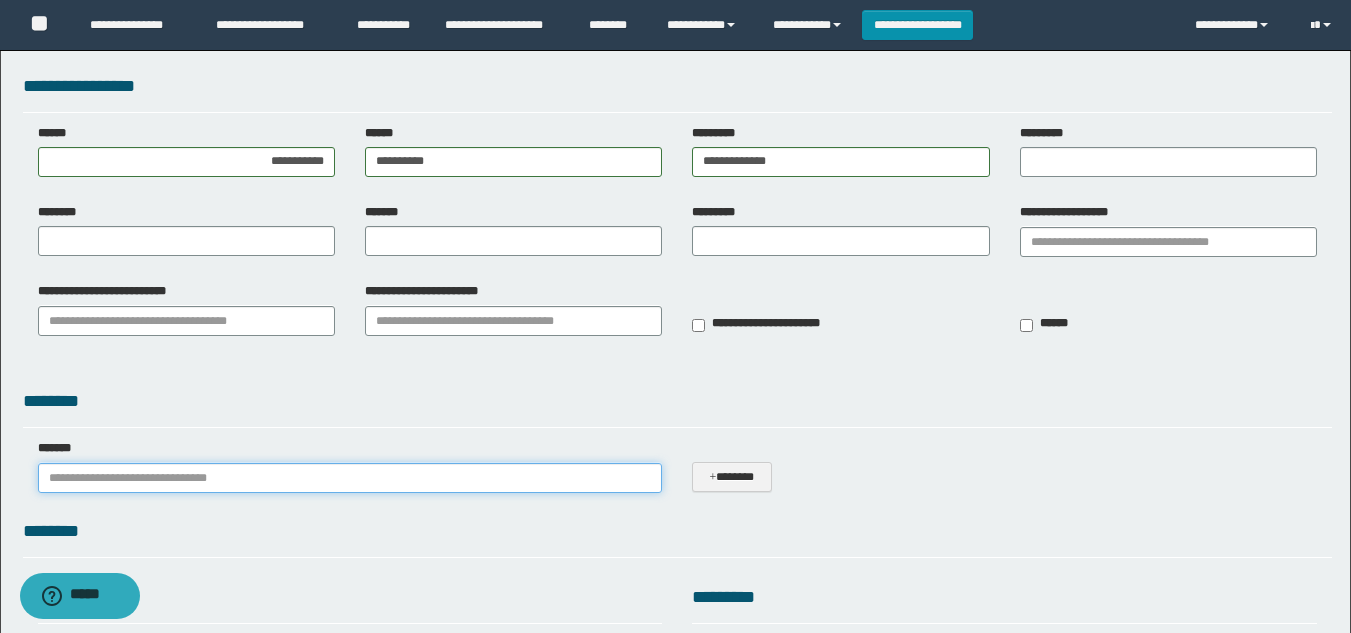 click on "*******" at bounding box center [350, 478] 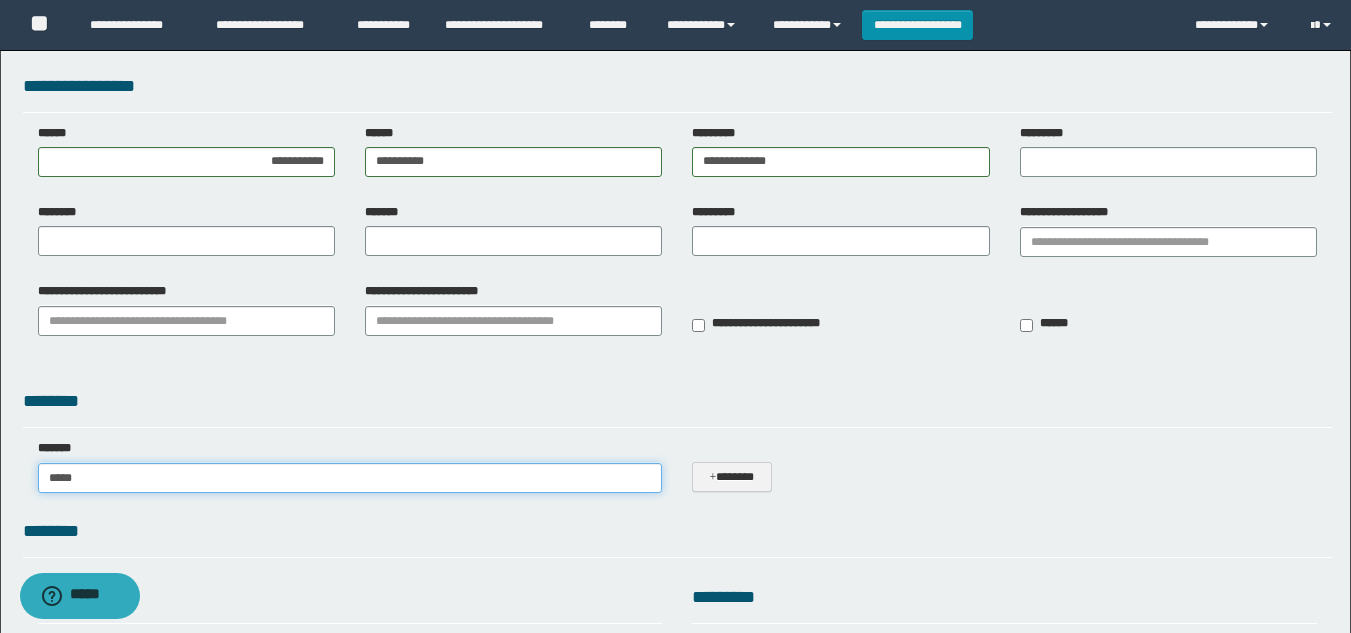 type on "******" 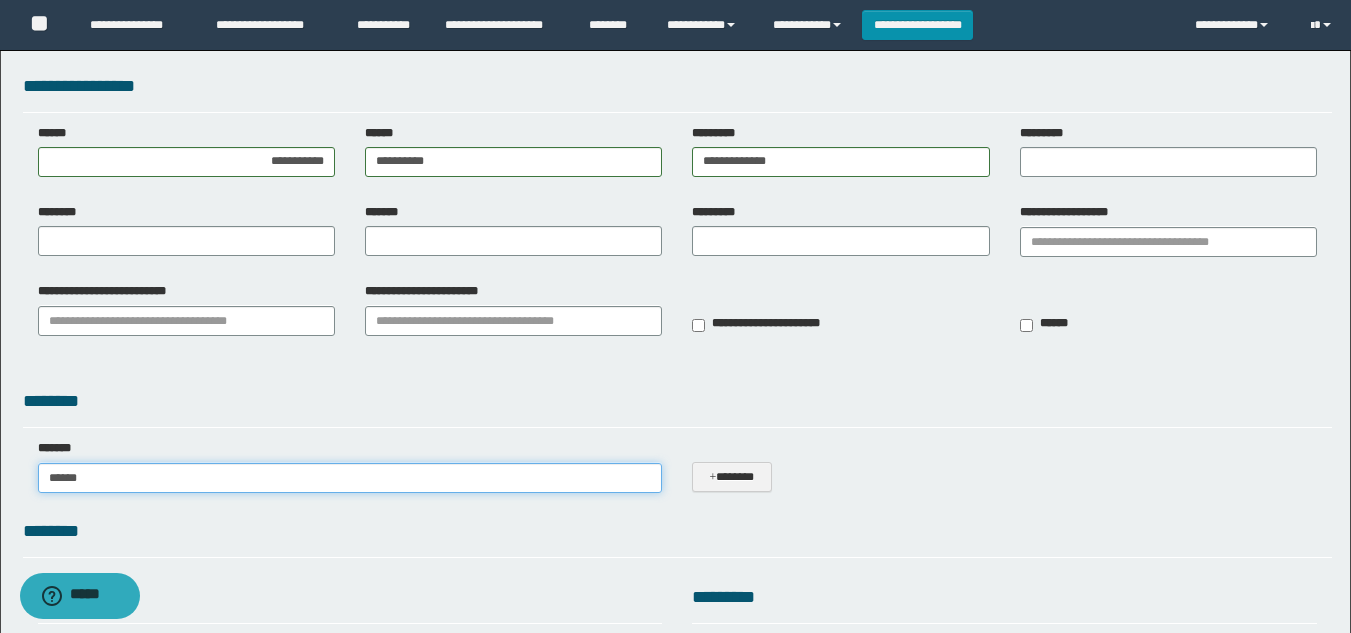 type on "**********" 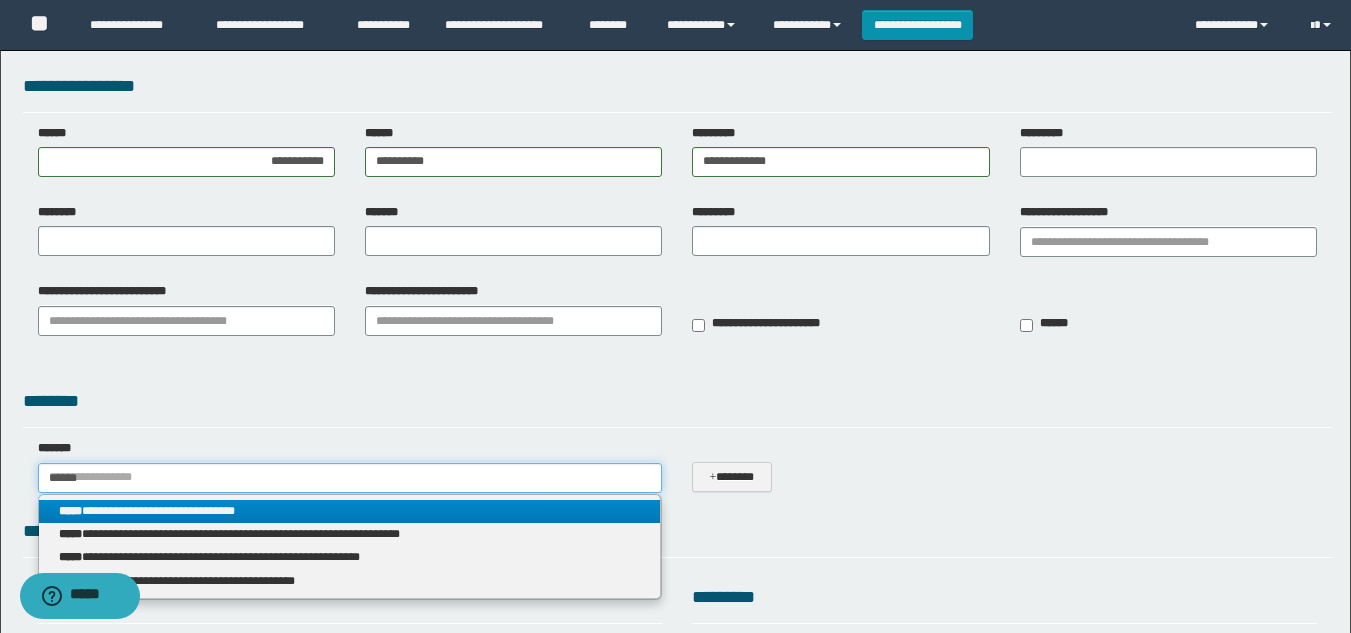 type on "******" 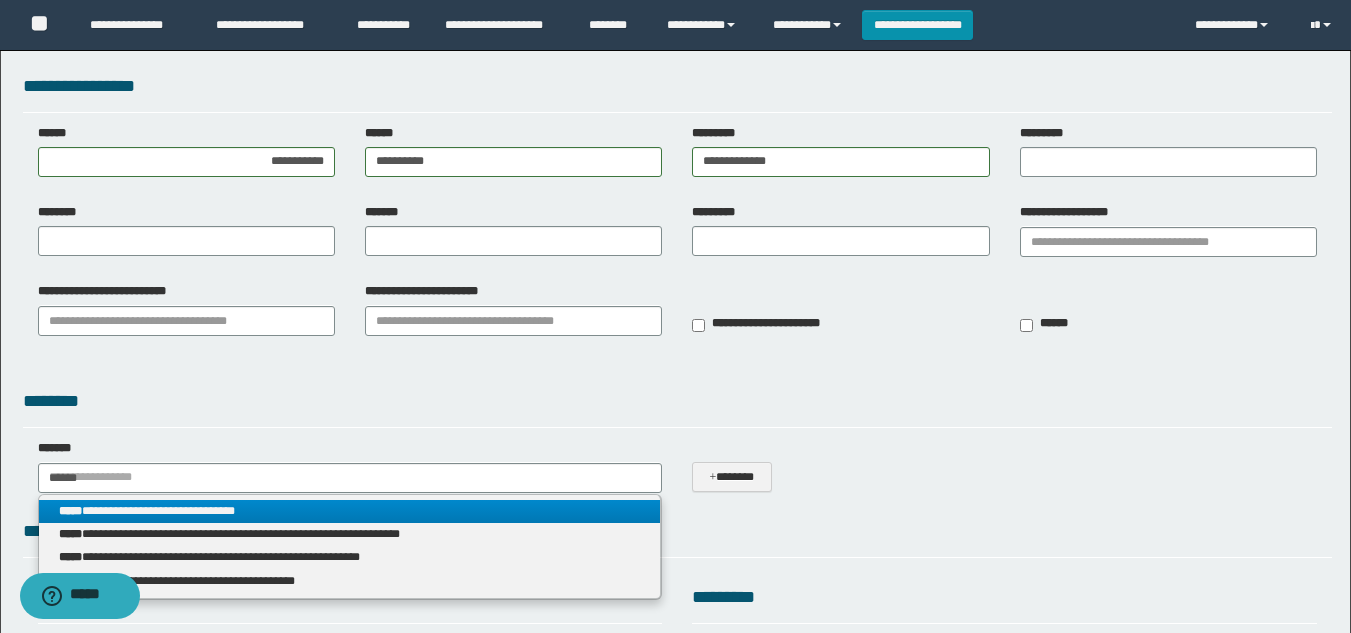 click on "**********" at bounding box center [350, 511] 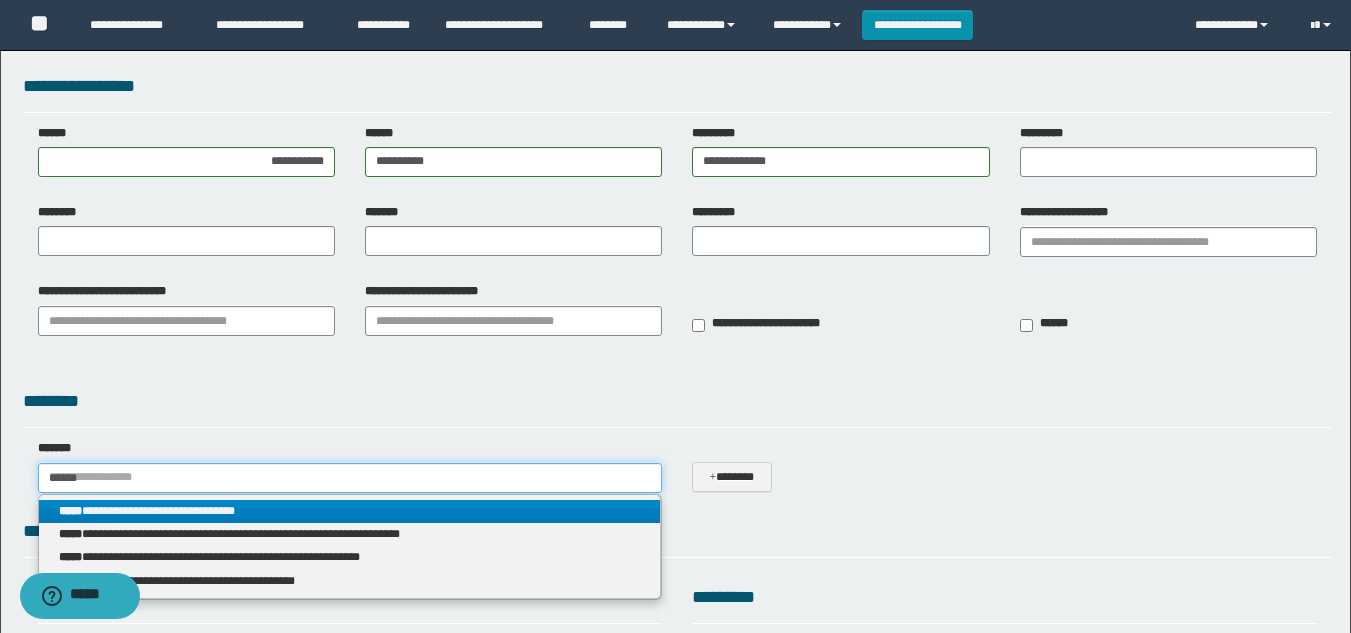 type 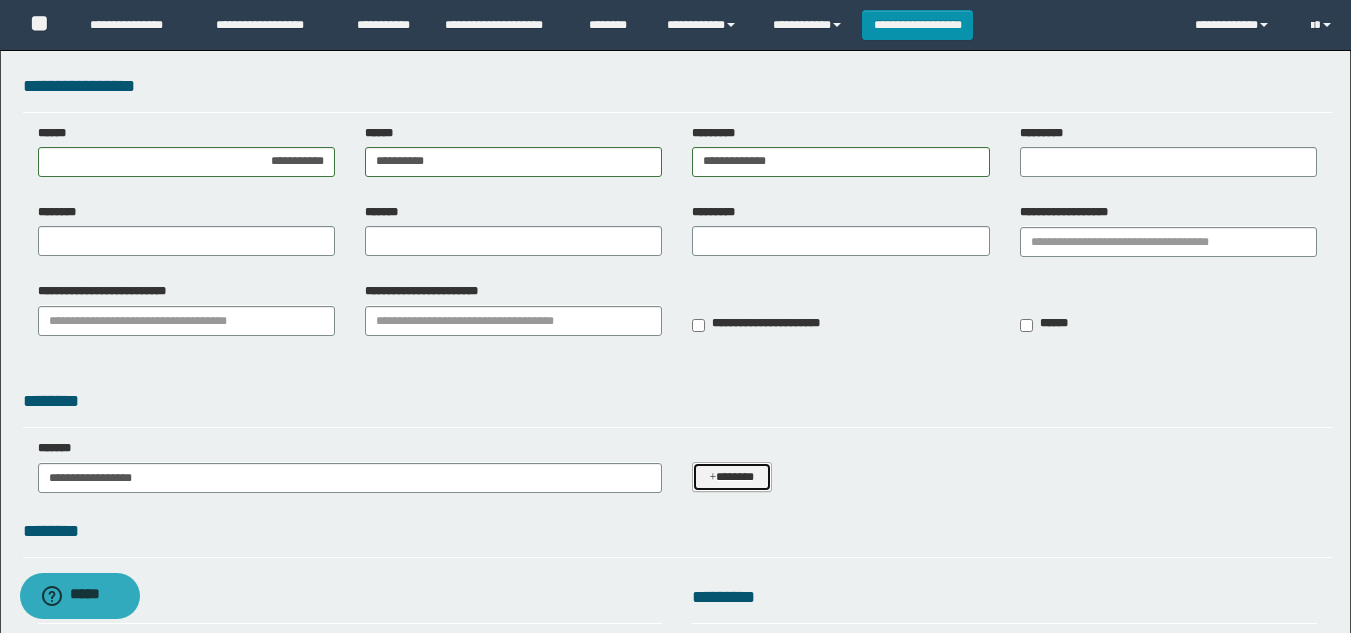 click on "*******" at bounding box center (731, 477) 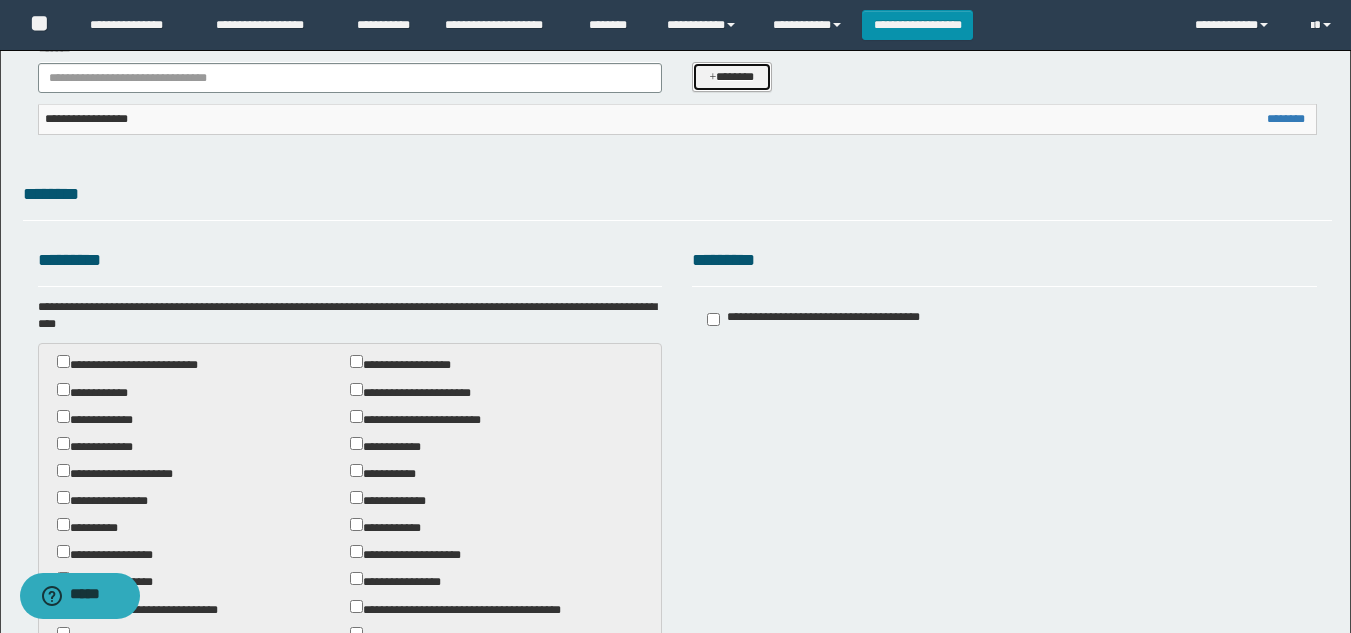 scroll, scrollTop: 700, scrollLeft: 0, axis: vertical 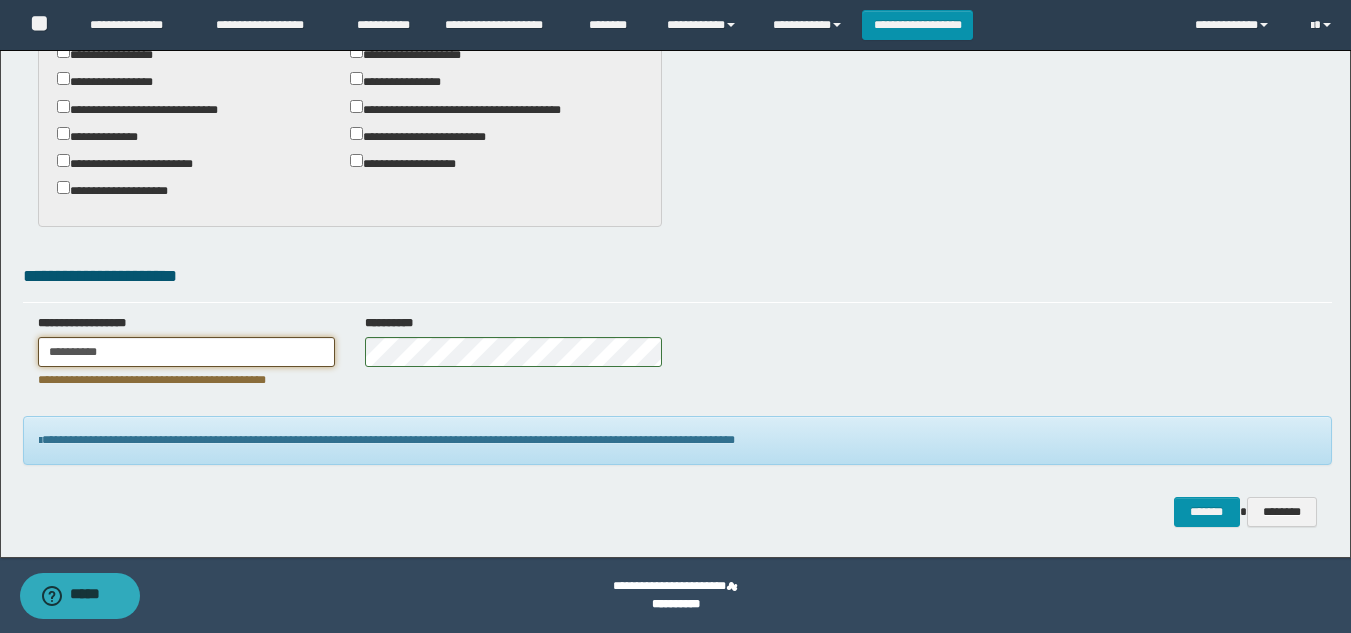 drag, startPoint x: 141, startPoint y: 358, endPoint x: 0, endPoint y: 345, distance: 141.59802 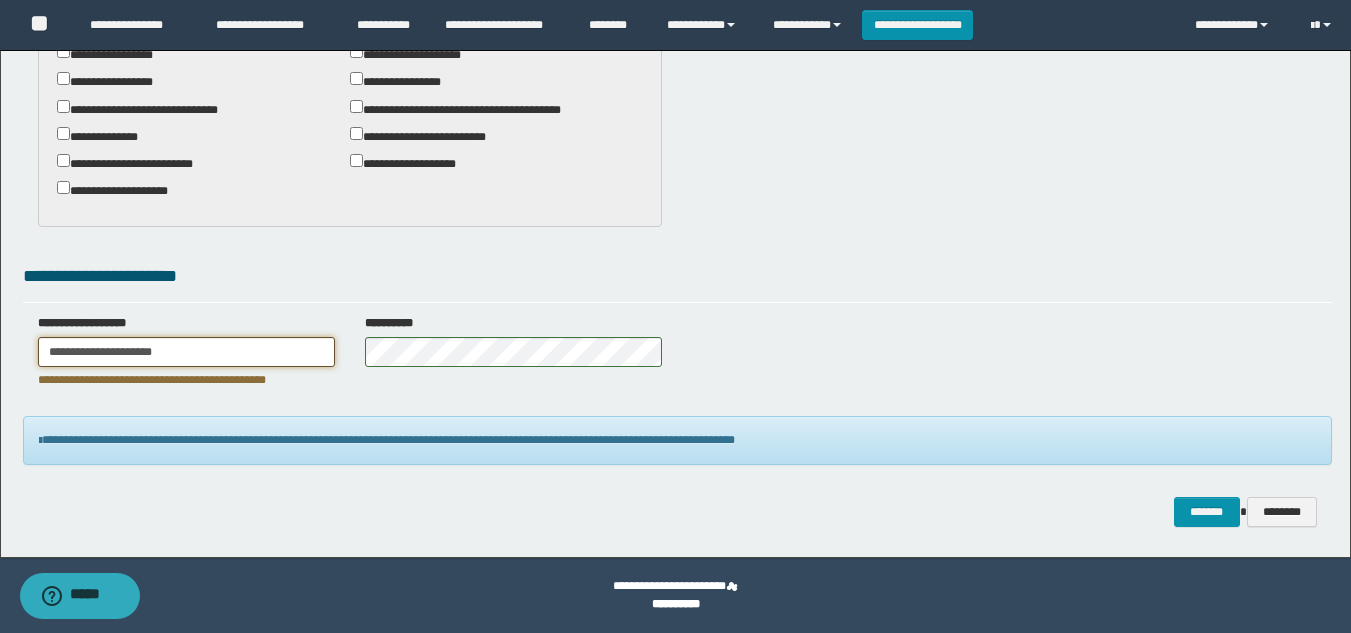 scroll, scrollTop: 878, scrollLeft: 0, axis: vertical 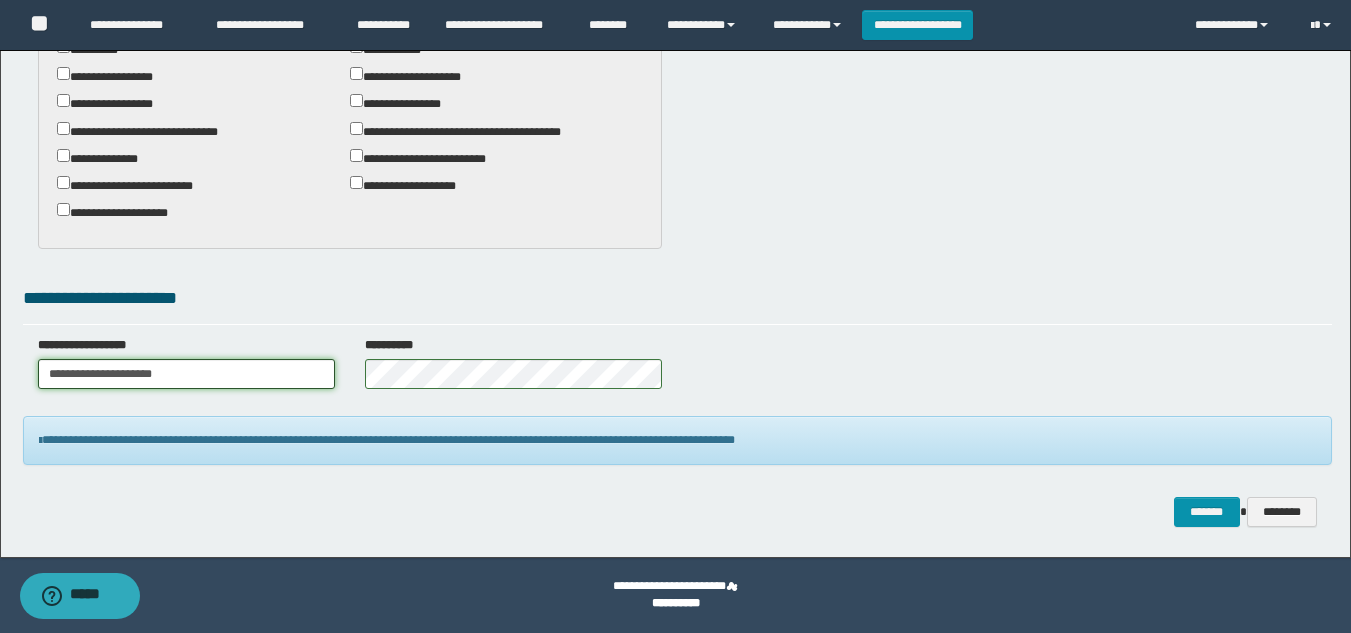 type on "**********" 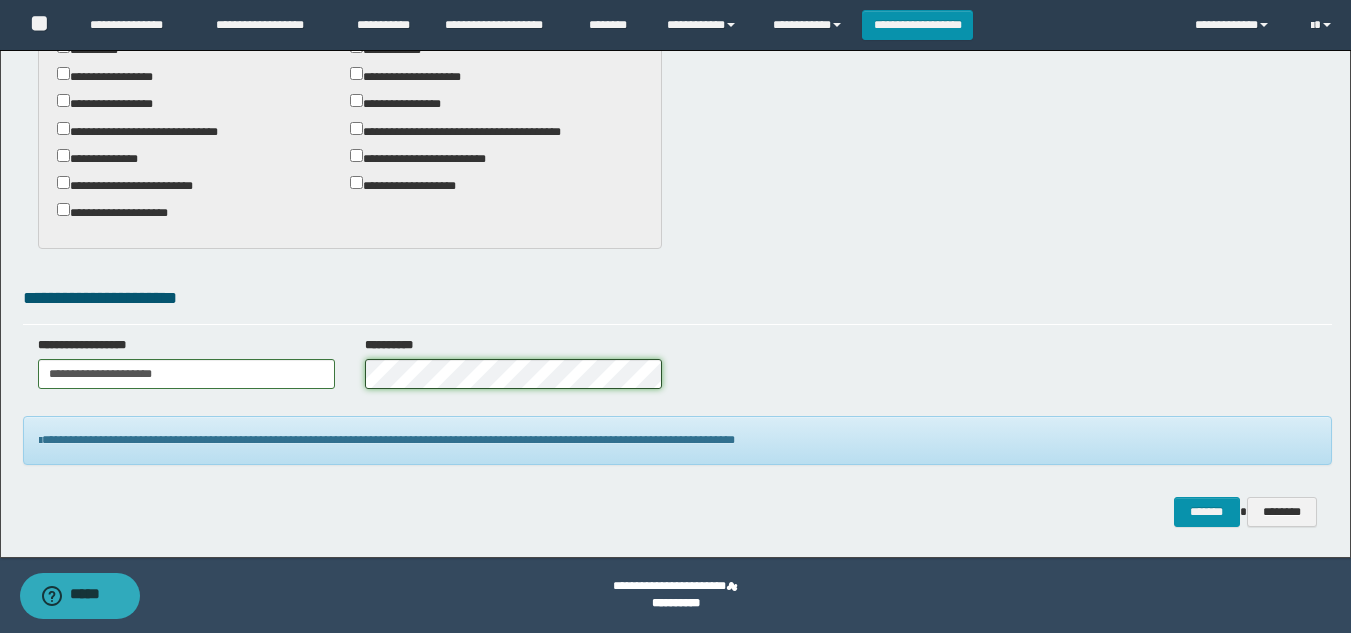 click on "**********" at bounding box center [677, 370] 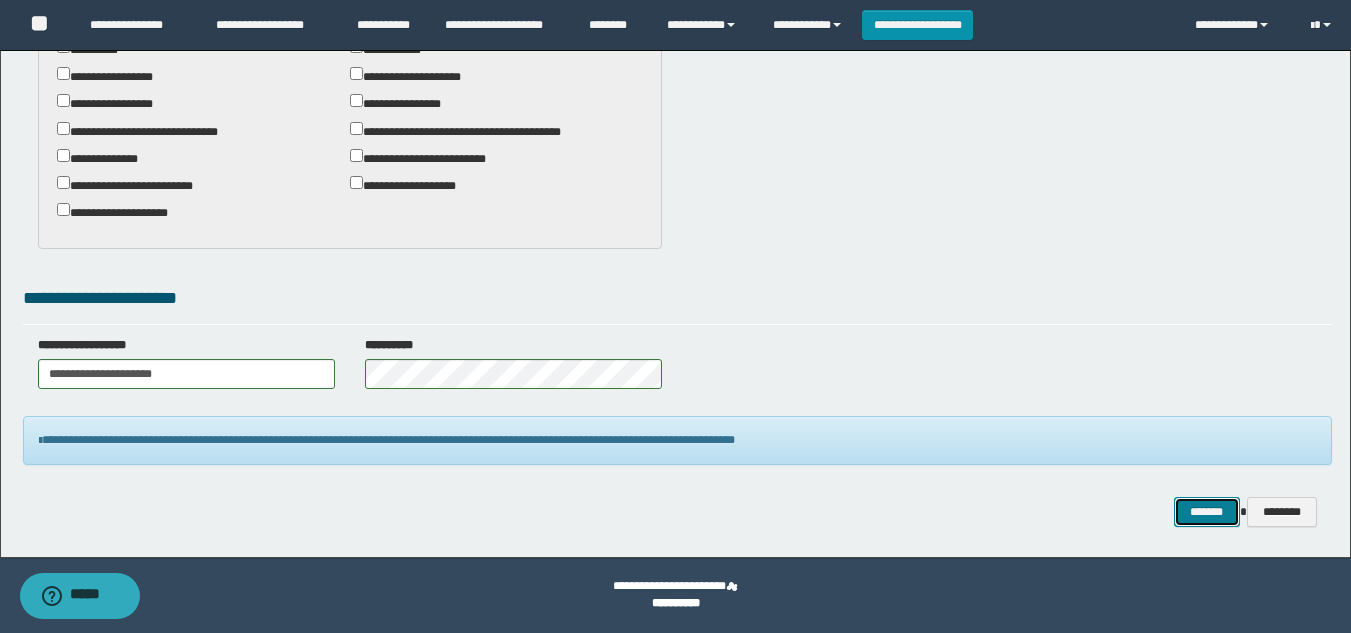 click on "*******" at bounding box center (1207, 512) 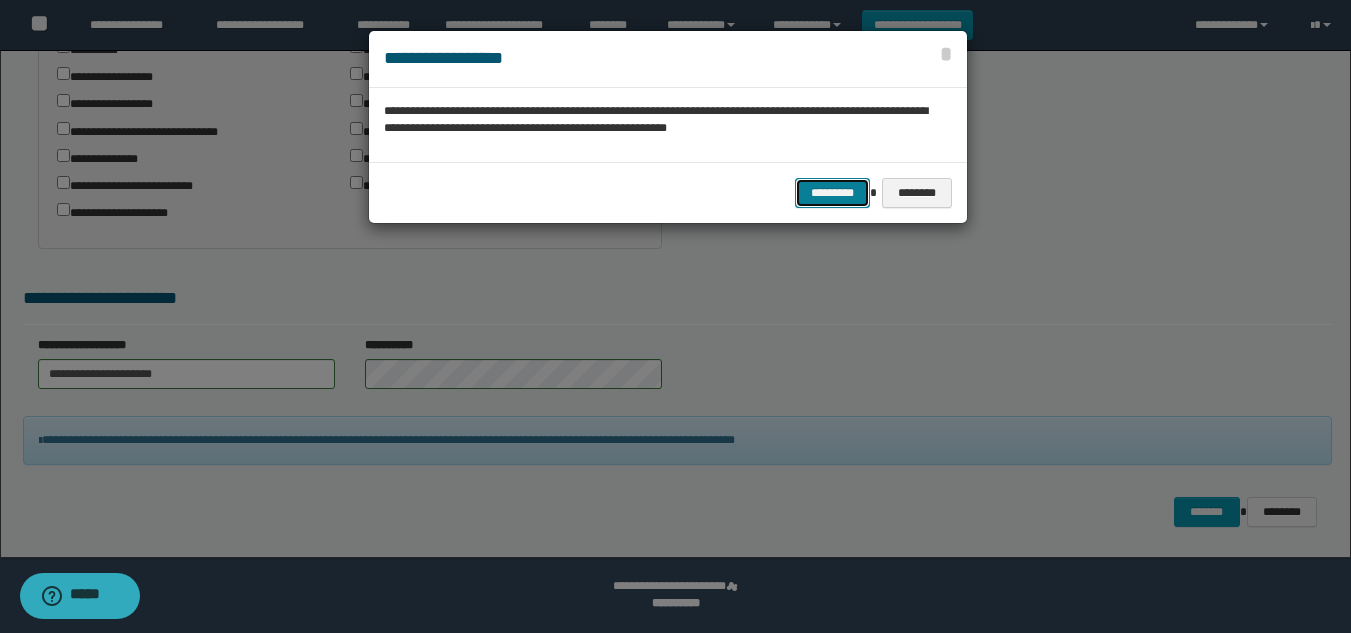 click on "*********" at bounding box center [832, 193] 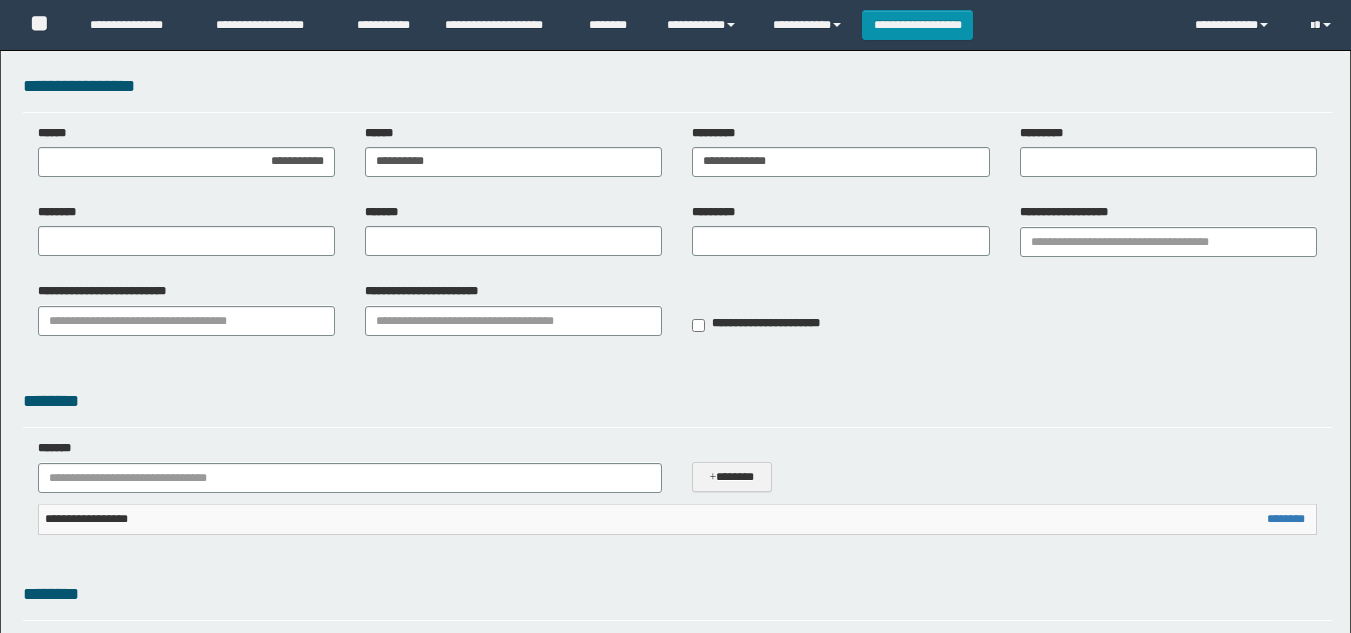 scroll, scrollTop: 0, scrollLeft: 0, axis: both 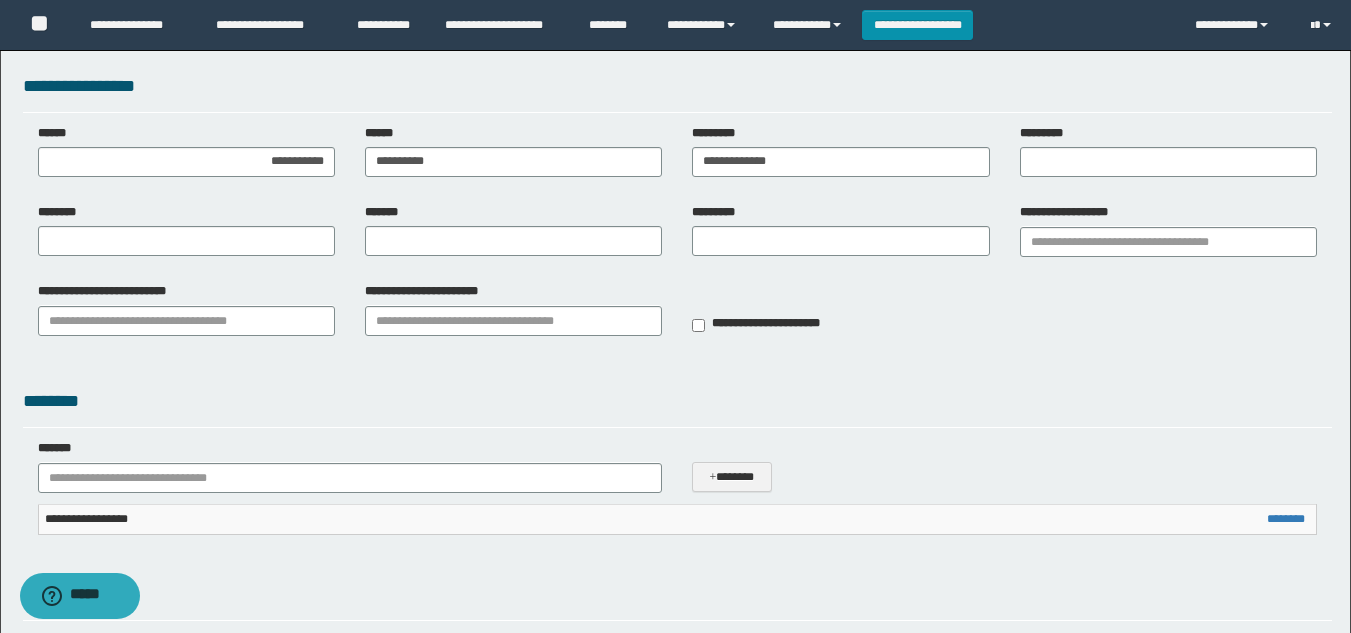 drag, startPoint x: 1181, startPoint y: 85, endPoint x: 1134, endPoint y: 67, distance: 50.32892 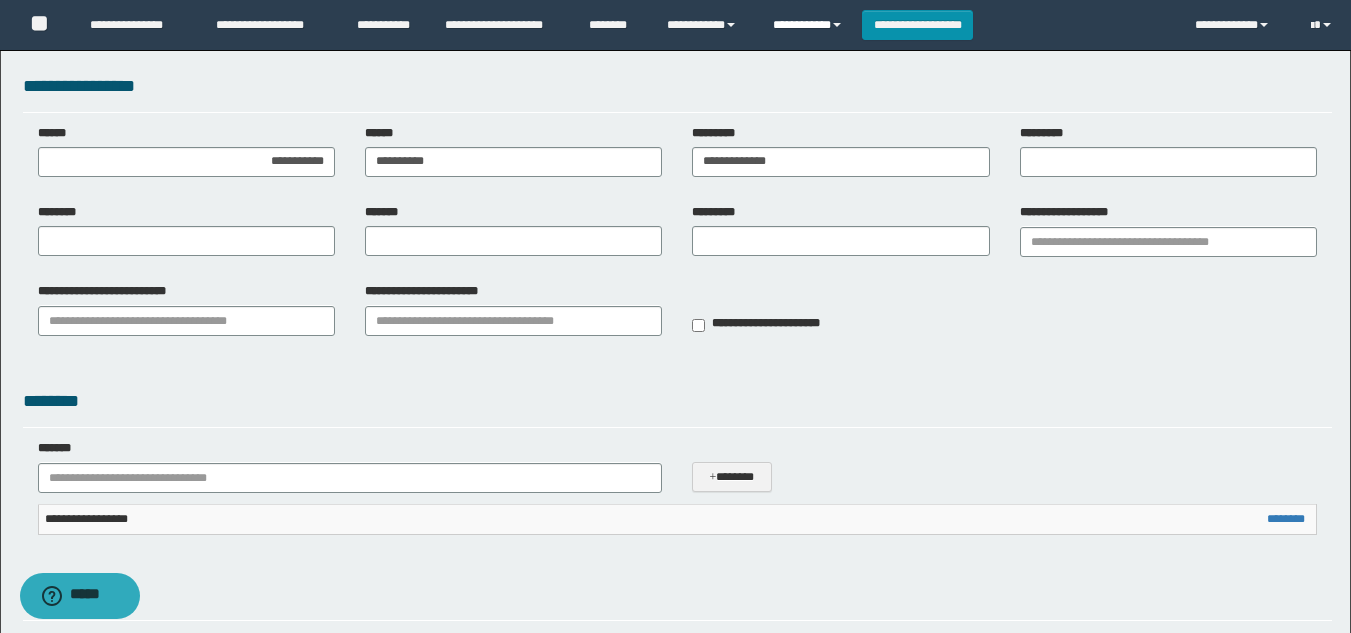 click on "**********" at bounding box center [810, 25] 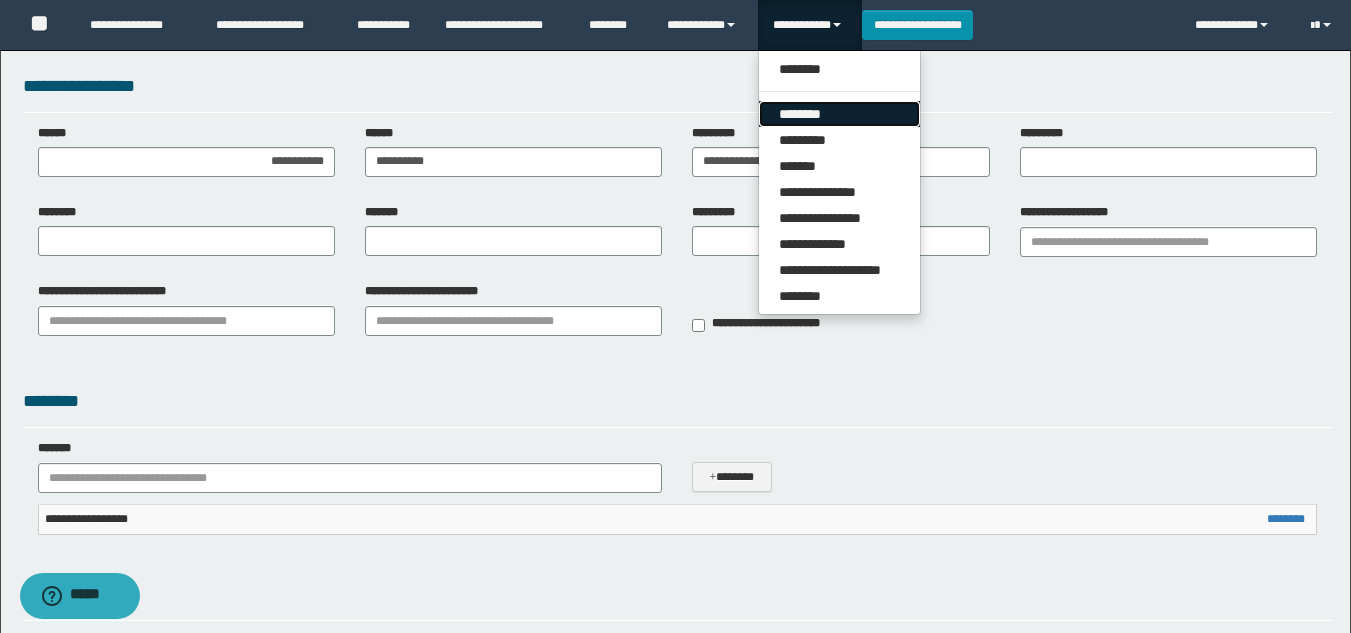 click on "********" at bounding box center (839, 114) 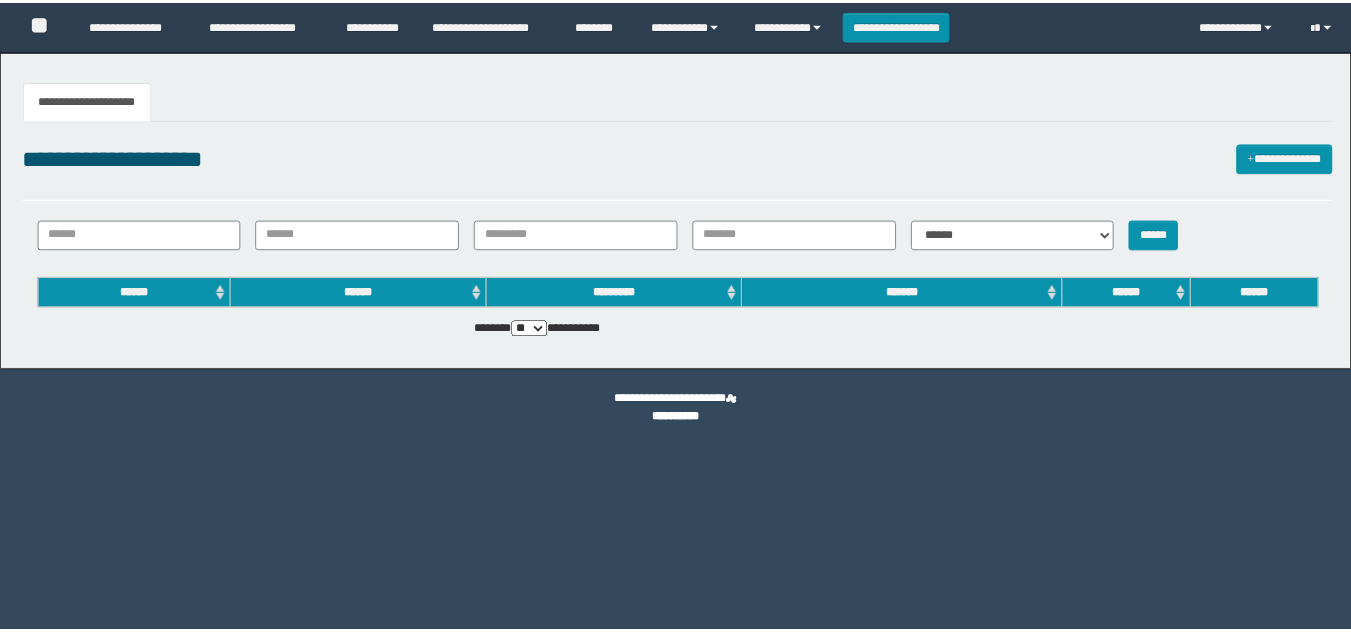 scroll, scrollTop: 0, scrollLeft: 0, axis: both 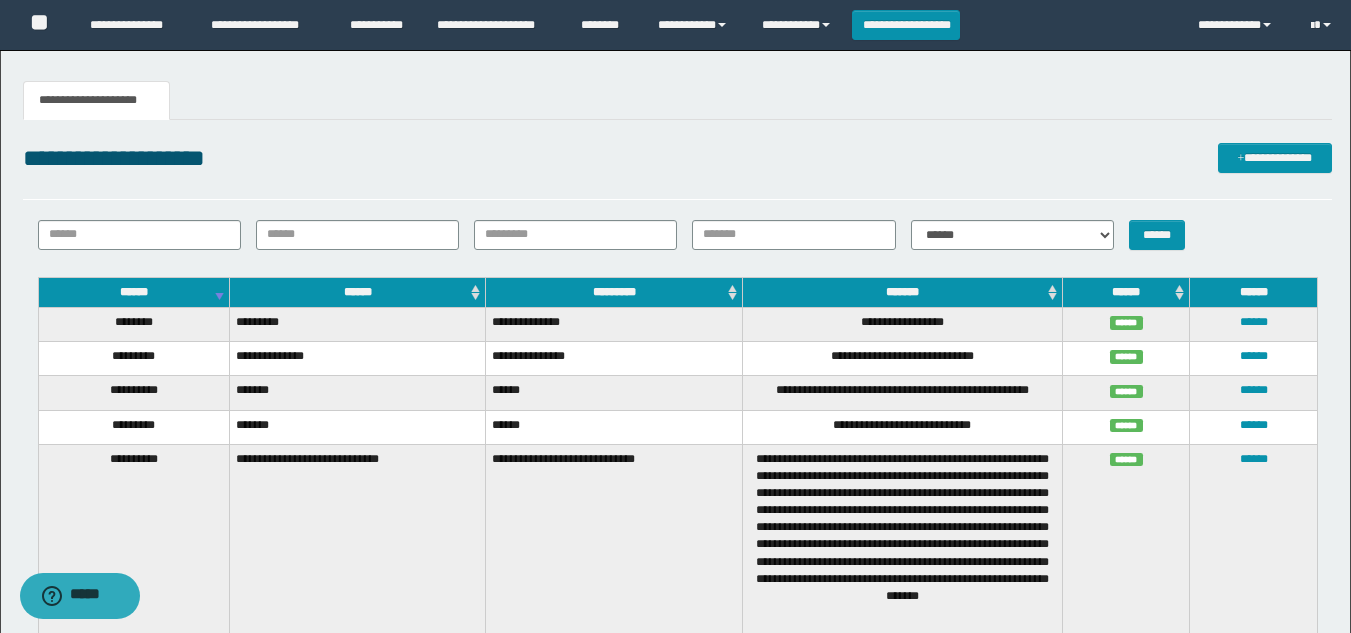 click on "**********" at bounding box center [97, 100] 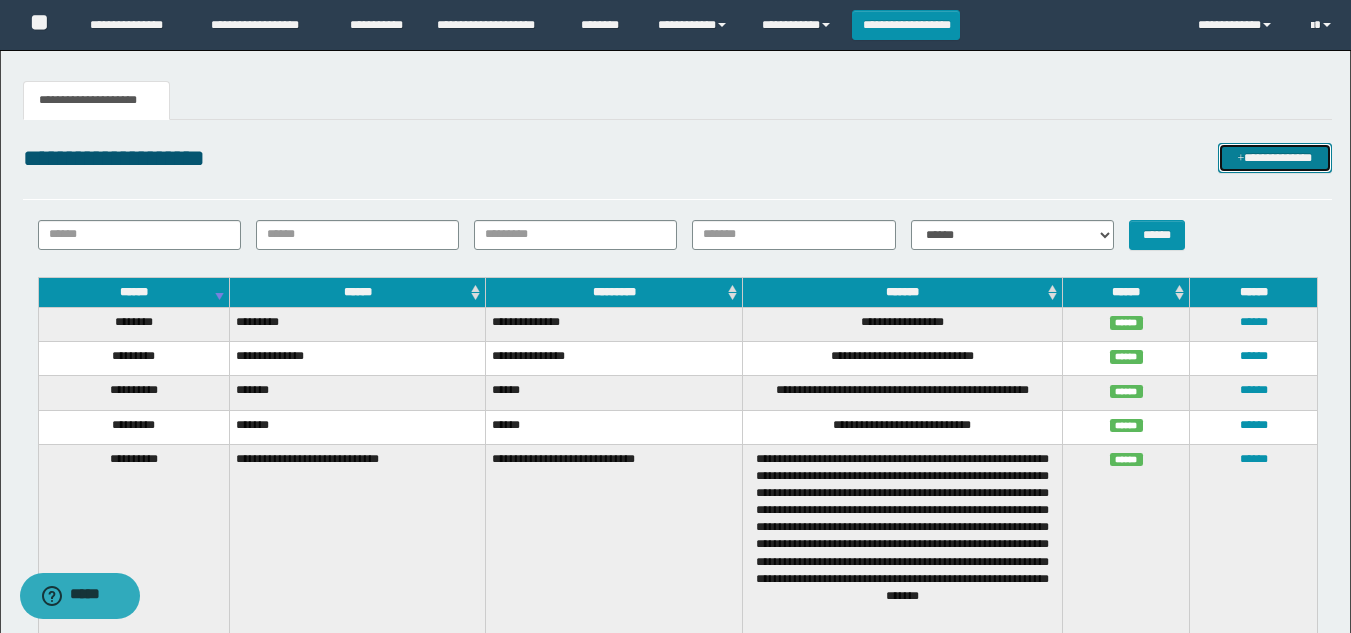 click on "**********" at bounding box center [1275, 158] 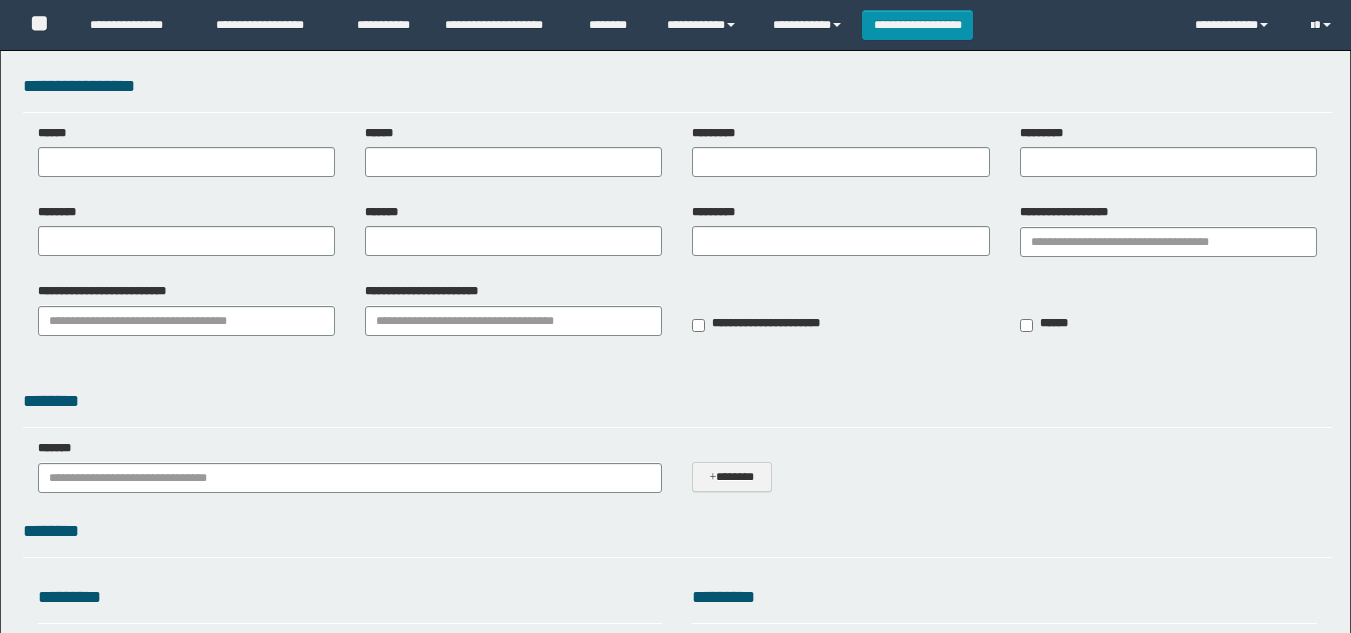 scroll, scrollTop: 0, scrollLeft: 0, axis: both 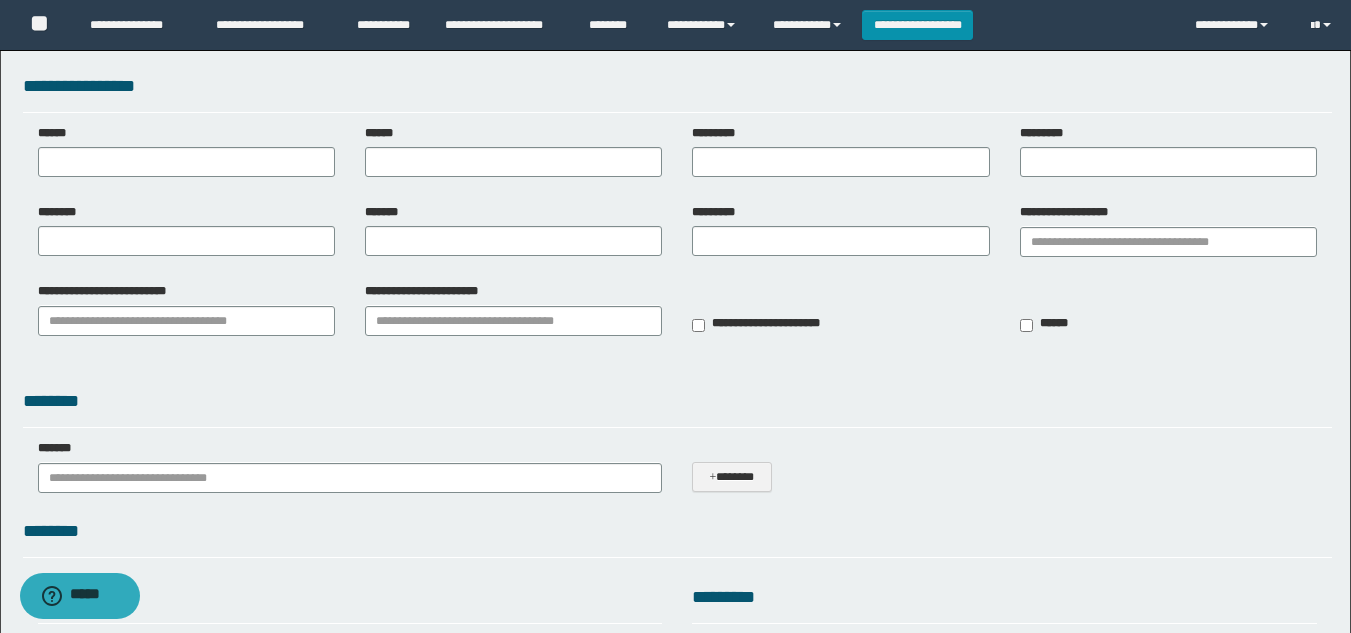 type on "**********" 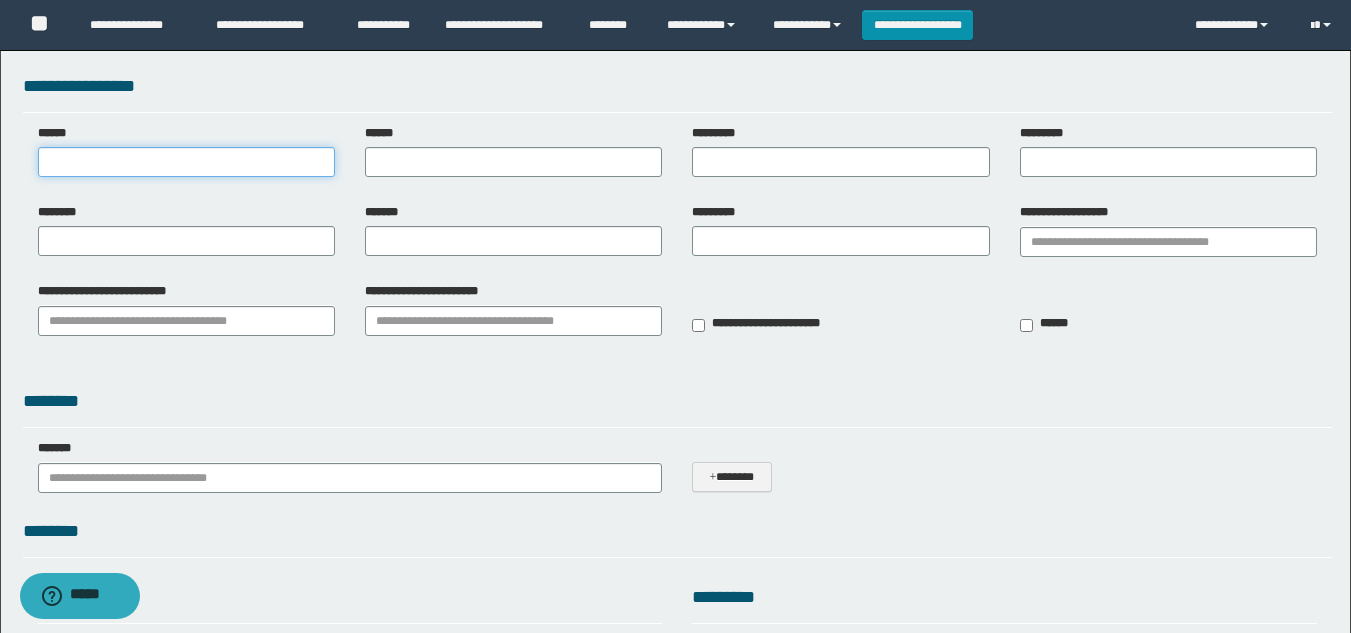 click on "******" at bounding box center [186, 162] 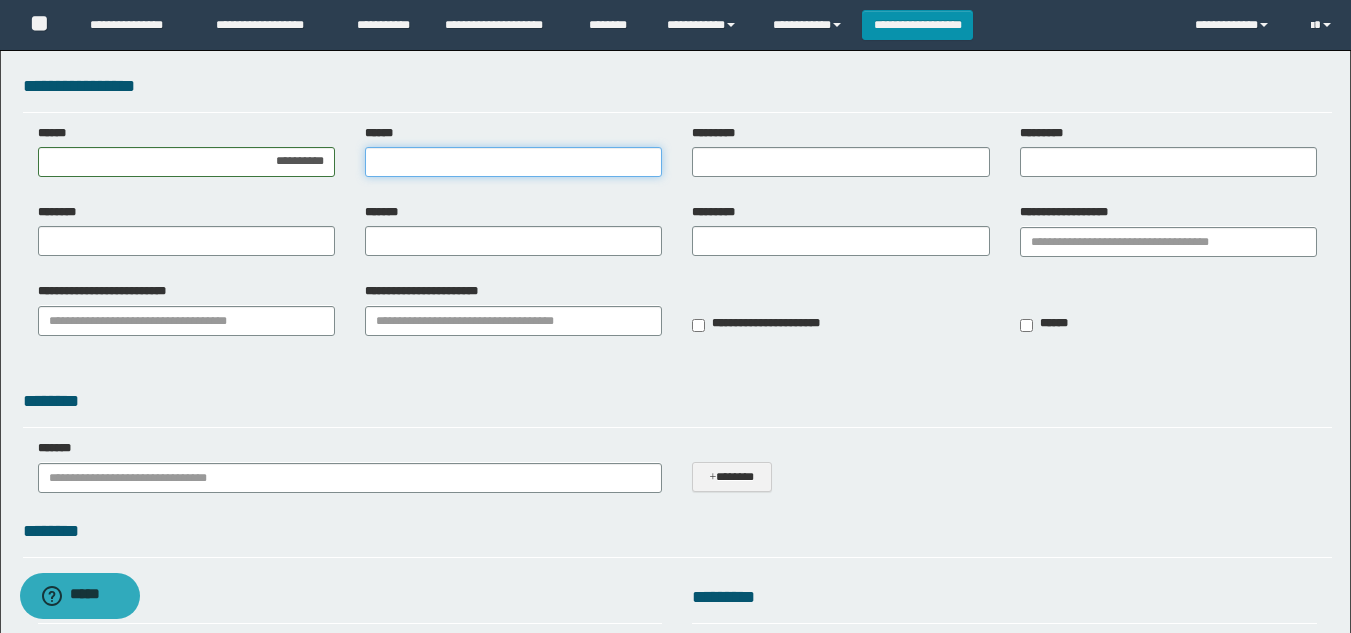 click on "******" at bounding box center (513, 162) 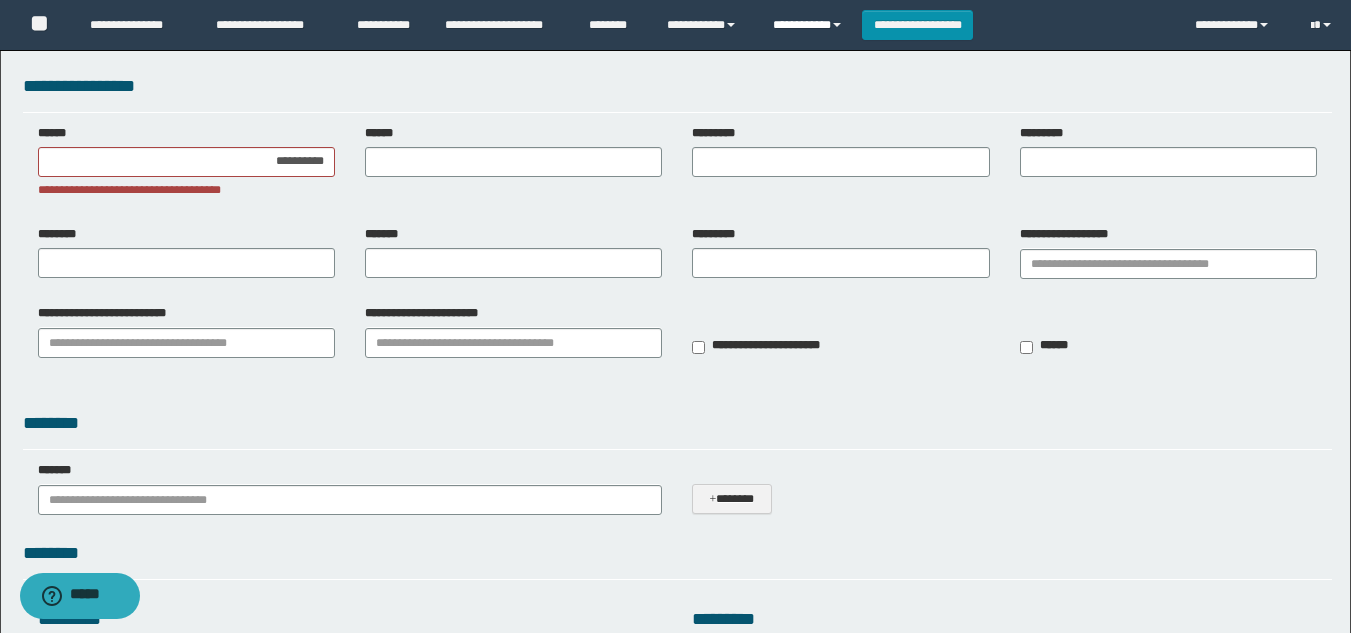 click on "**********" at bounding box center [810, 25] 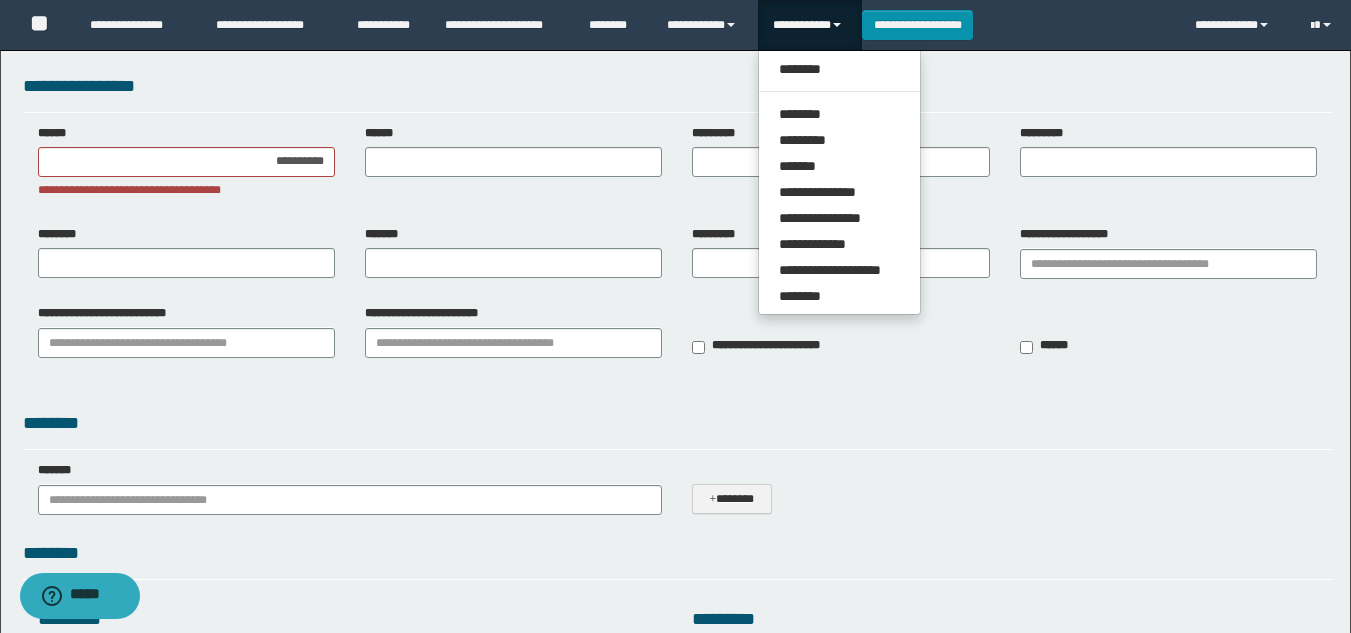 click on "**********" at bounding box center [677, 227] 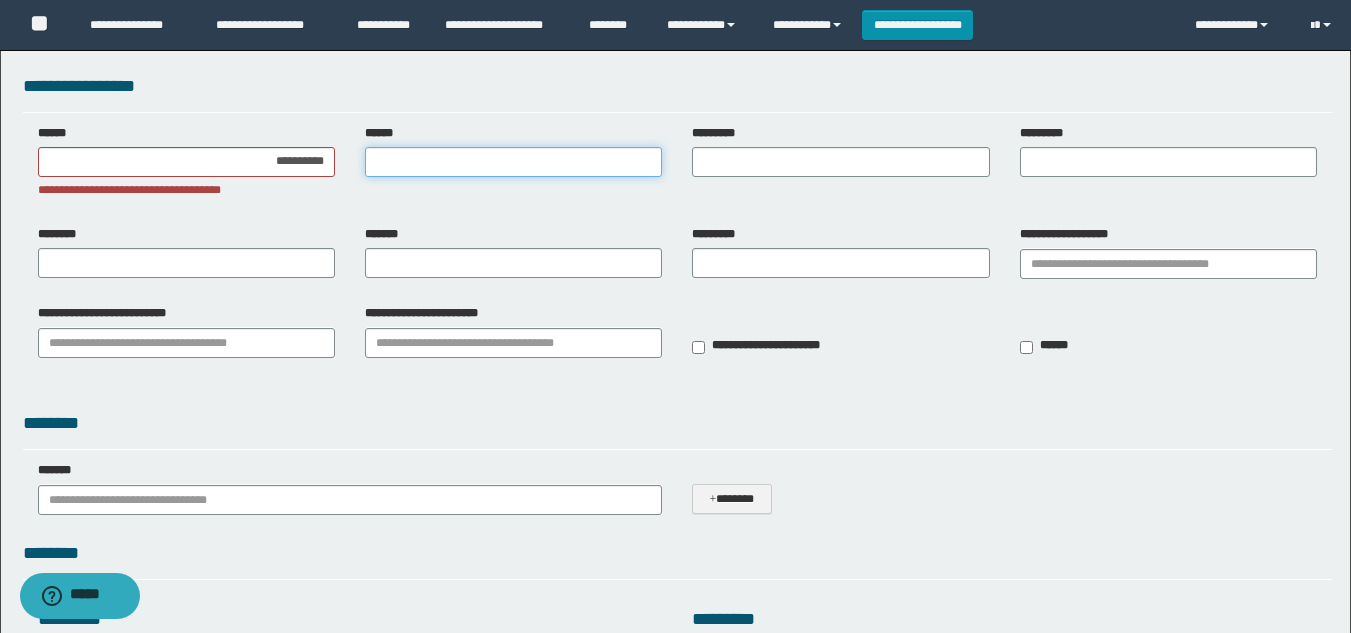 click on "******" at bounding box center (513, 162) 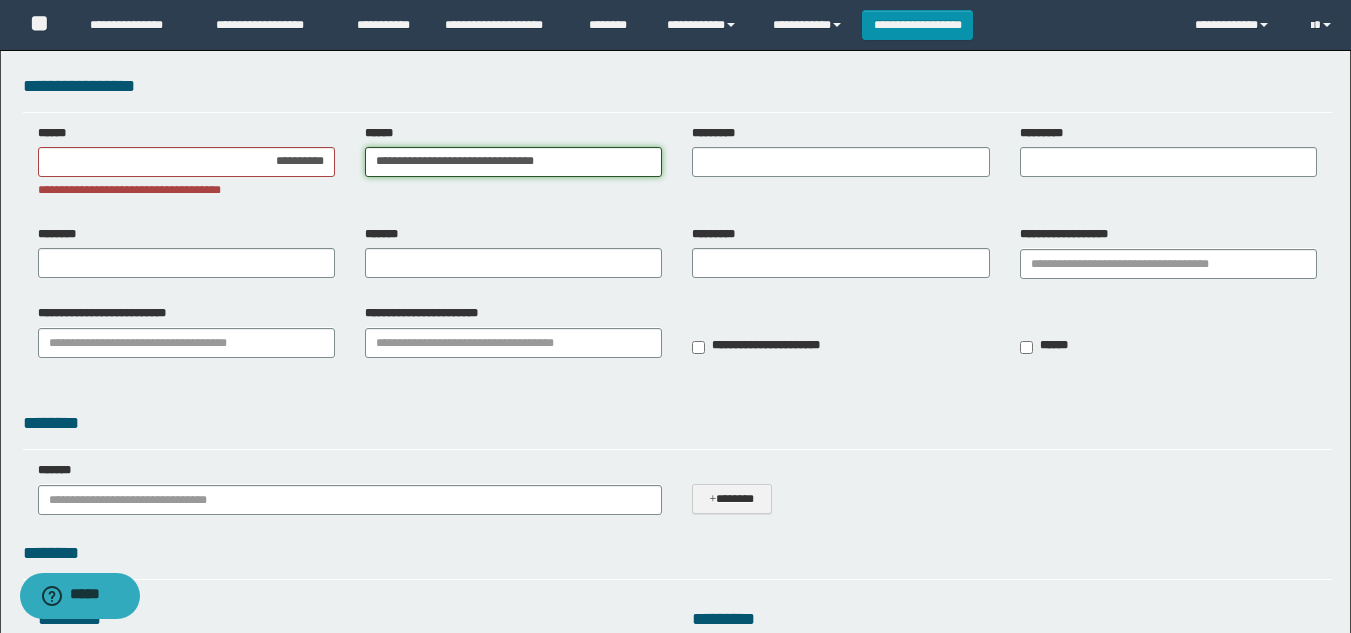 drag, startPoint x: 500, startPoint y: 159, endPoint x: 239, endPoint y: 152, distance: 261.09384 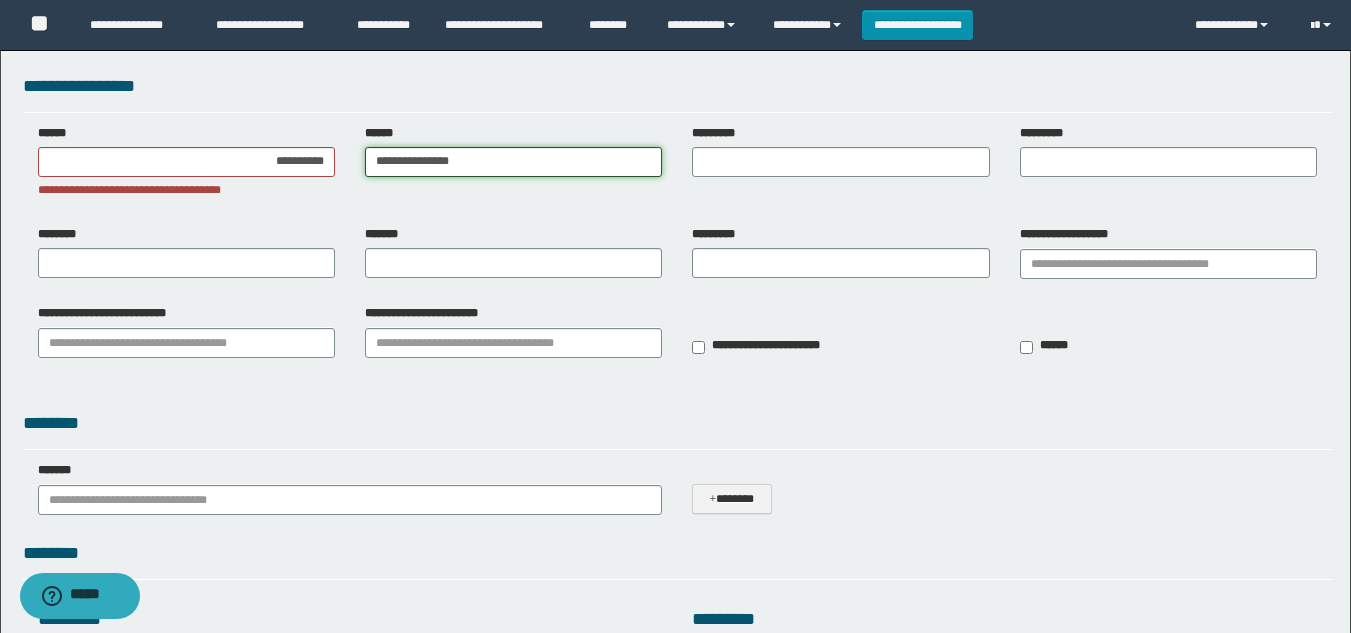 type on "**********" 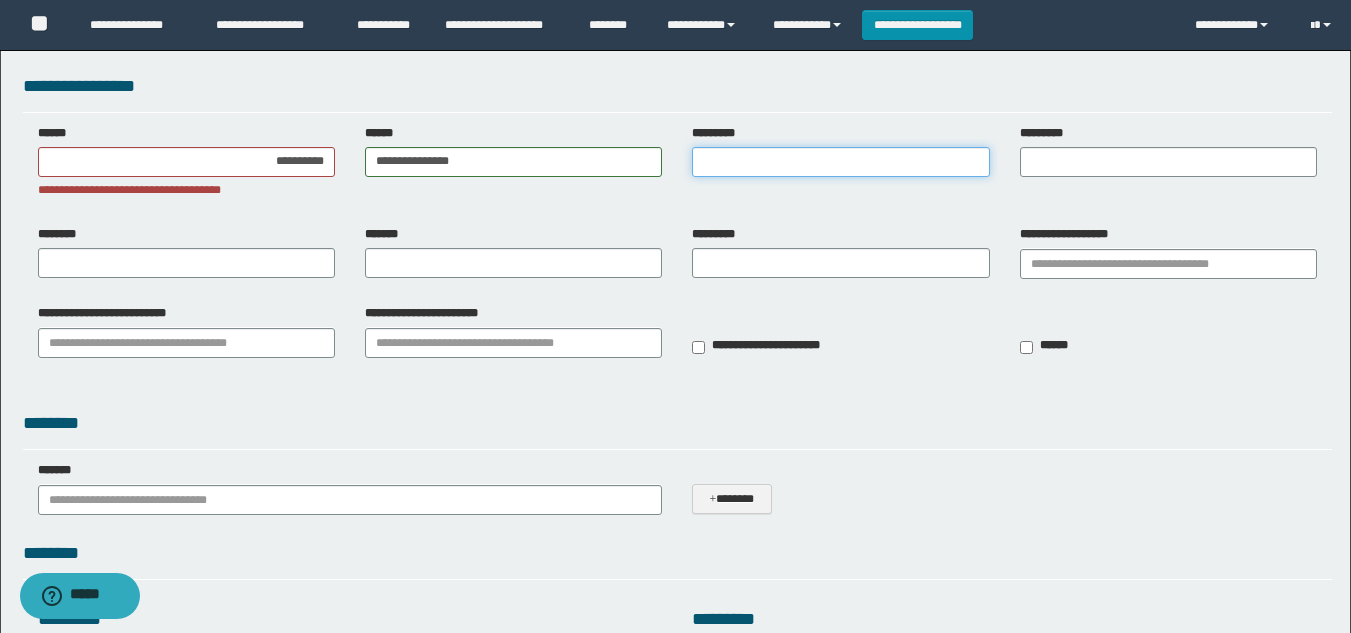 click on "*********" at bounding box center (840, 162) 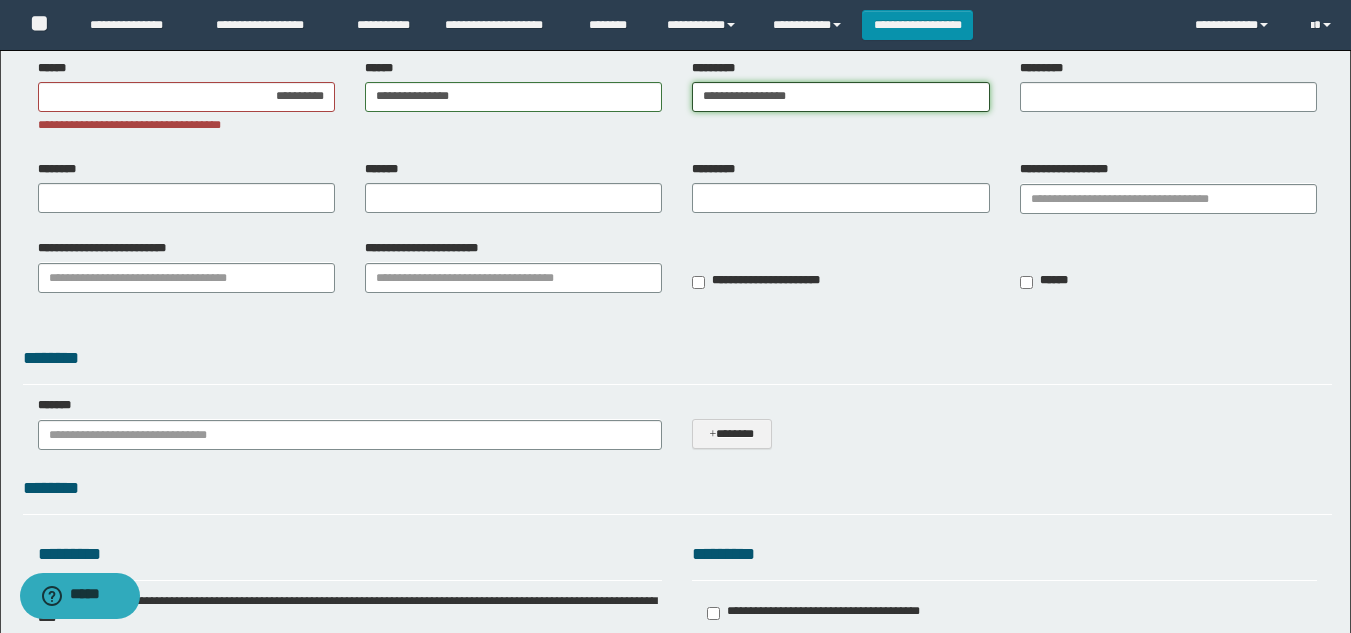 scroll, scrollTop: 100, scrollLeft: 0, axis: vertical 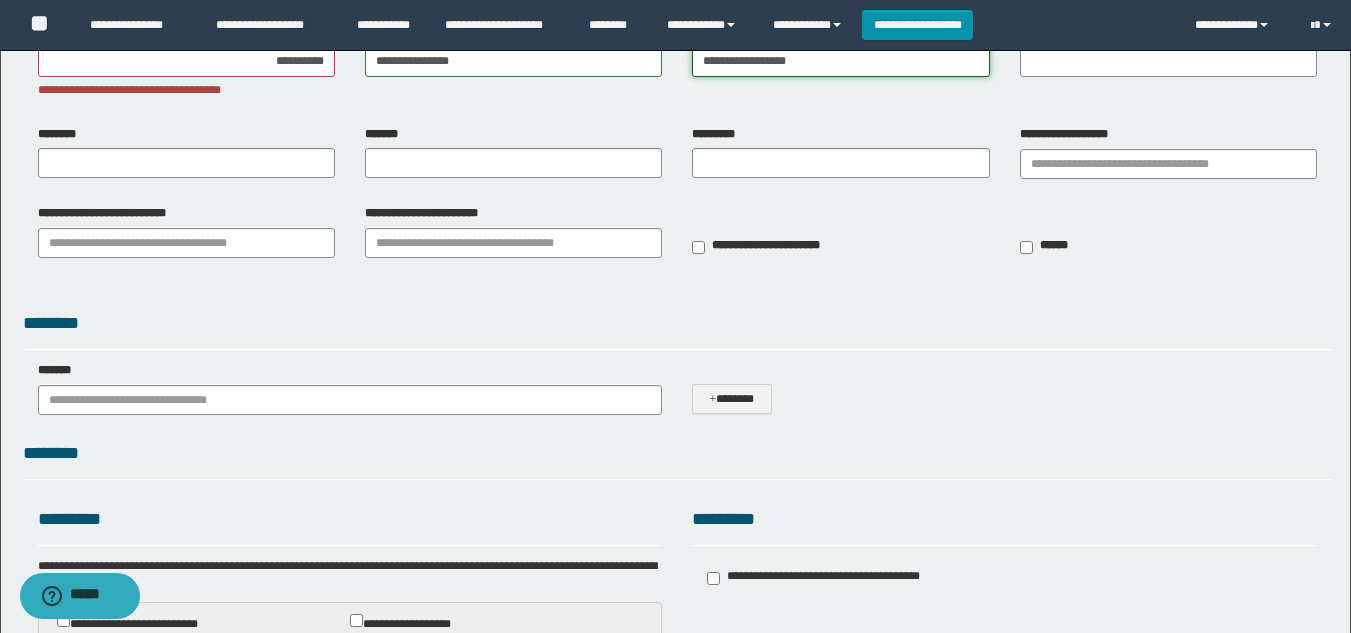type on "**********" 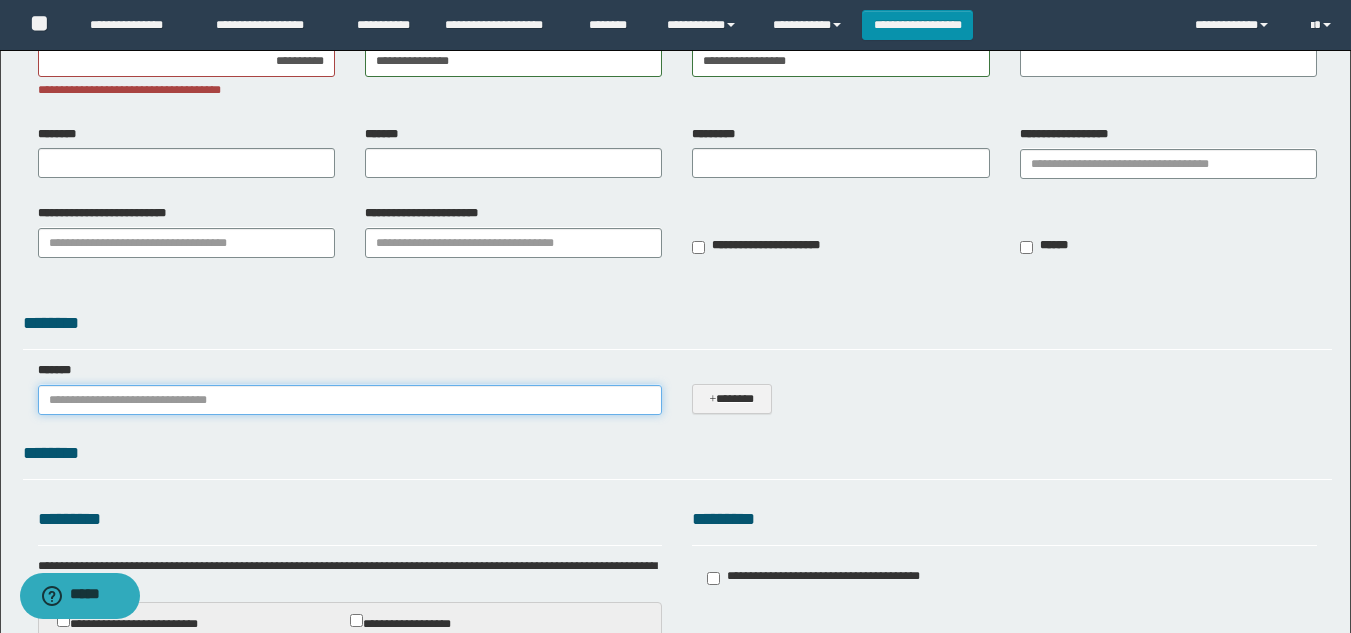 click on "*******" at bounding box center (350, 400) 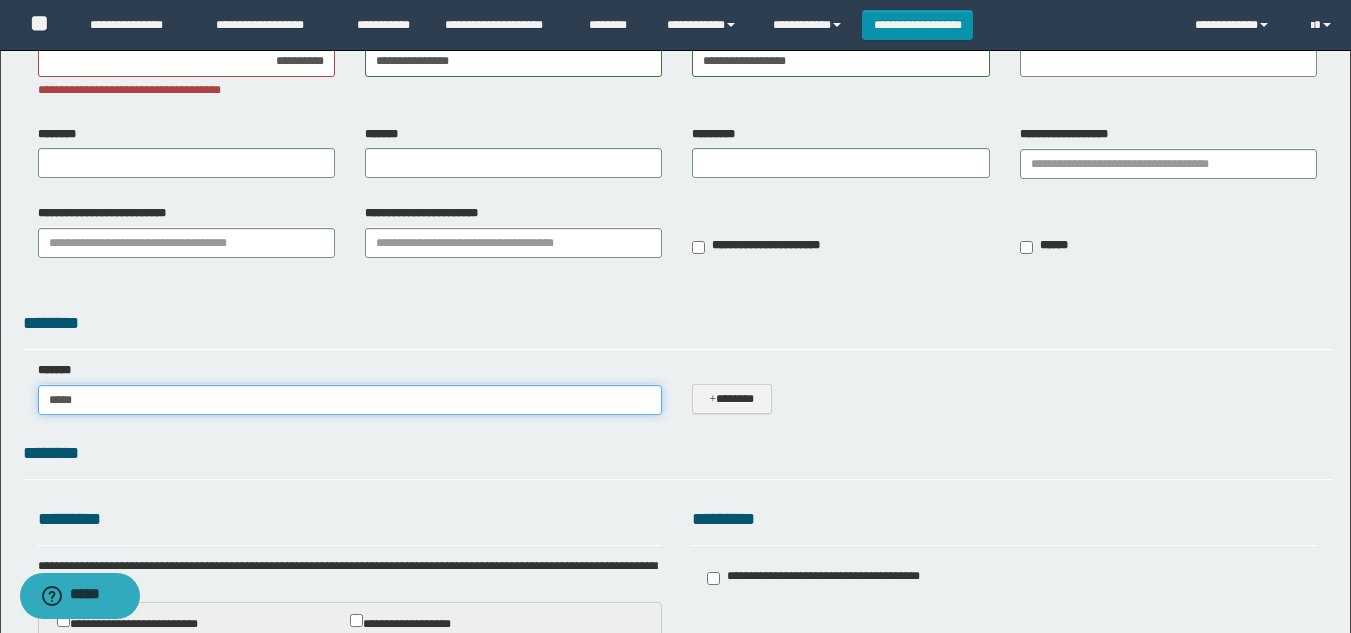 type on "******" 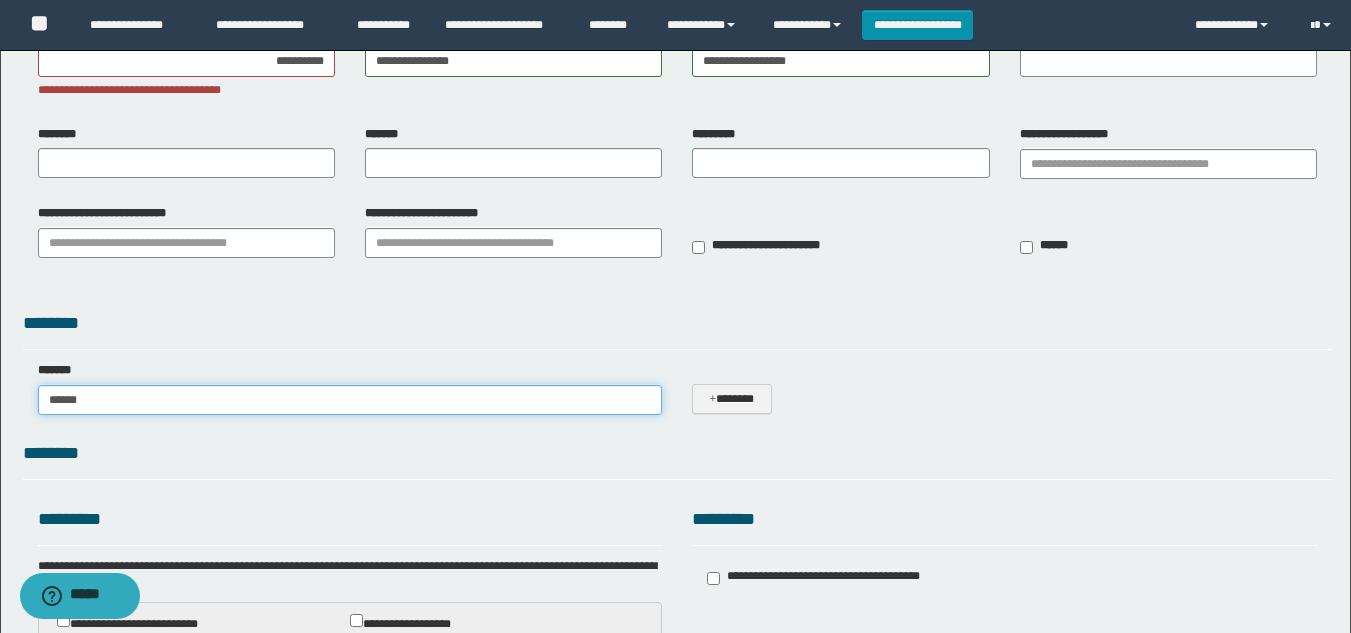 type on "**********" 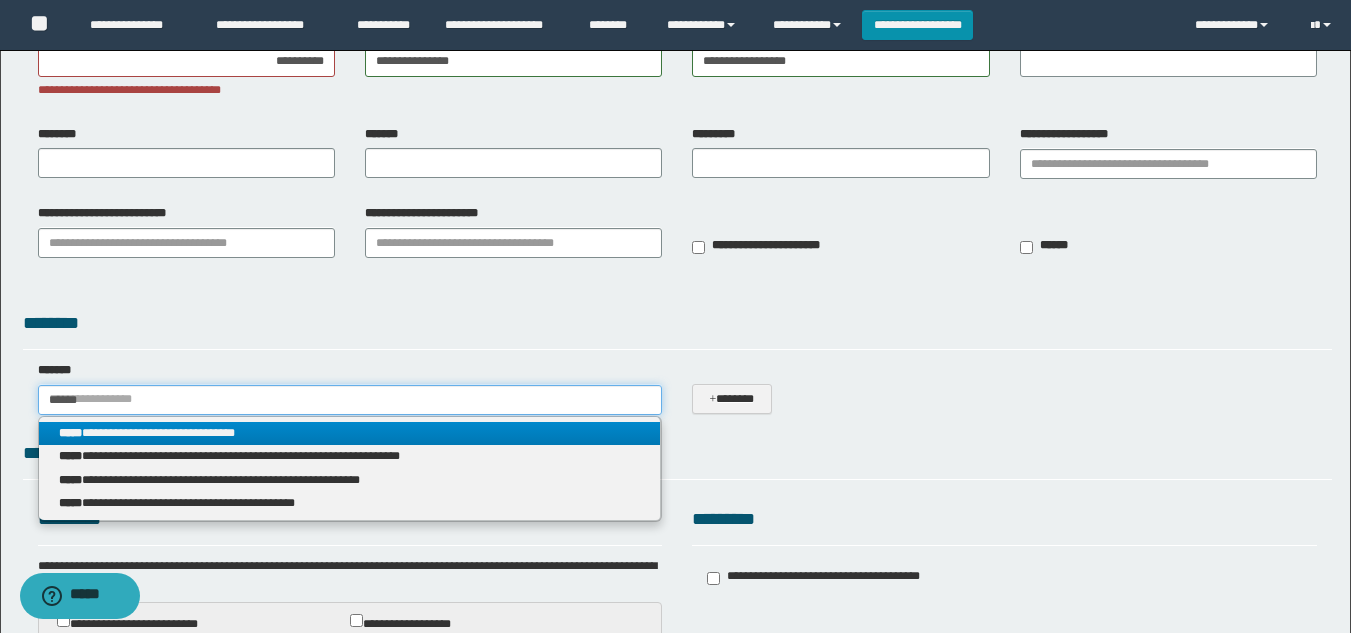 type on "******" 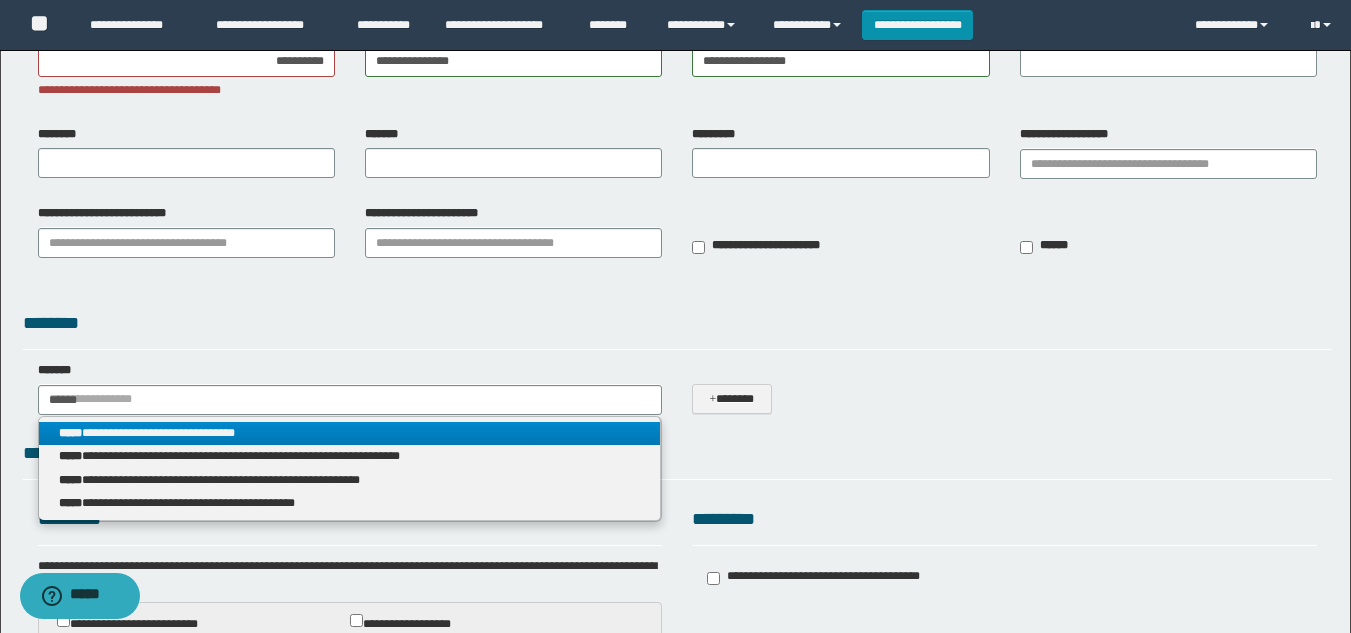 click on "**********" at bounding box center [350, 433] 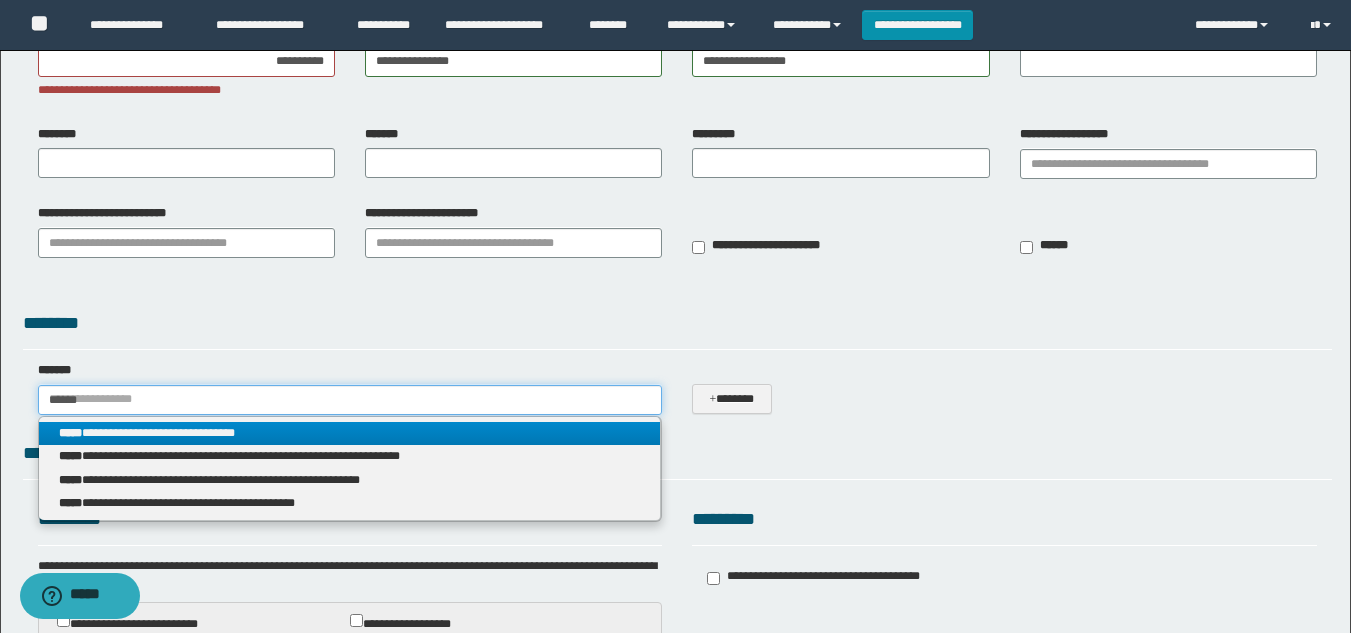 type 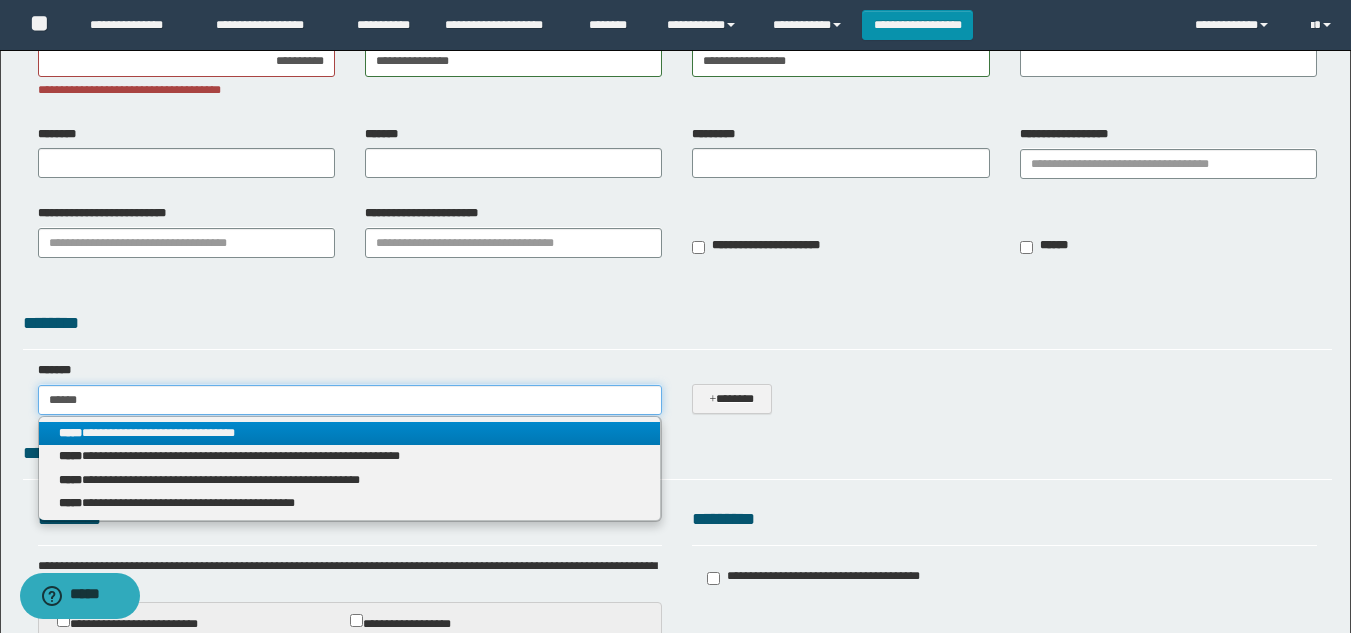type on "**********" 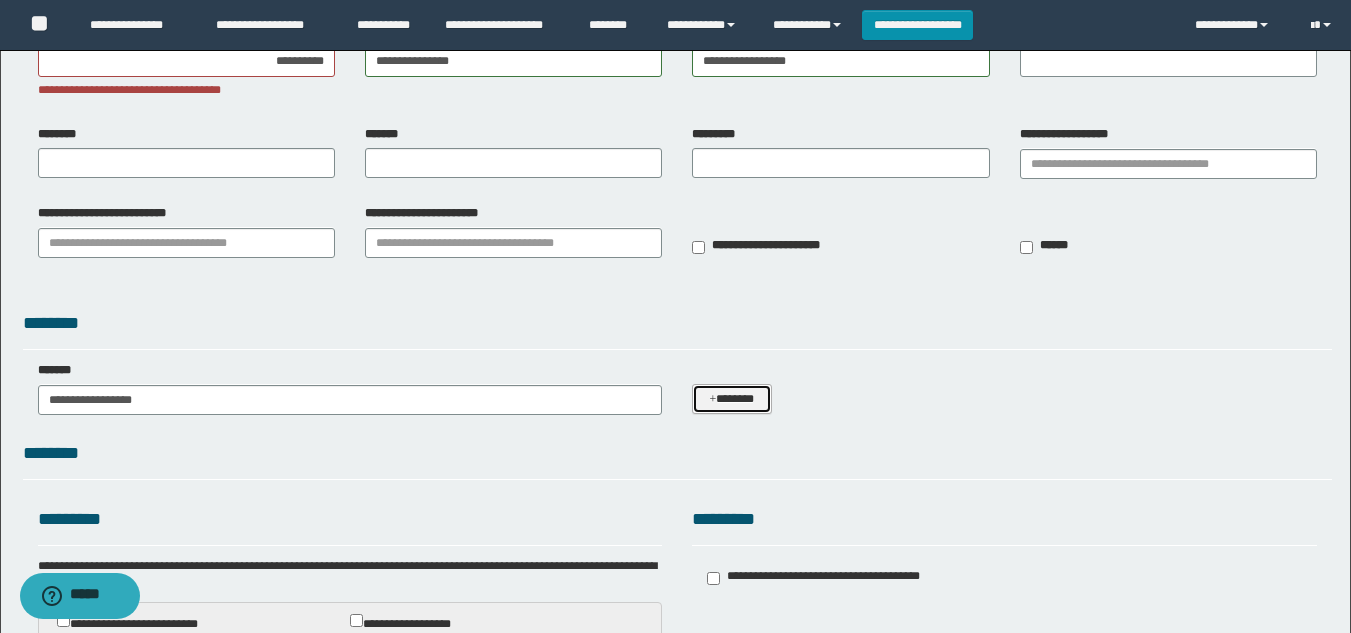 click on "*******" at bounding box center (731, 399) 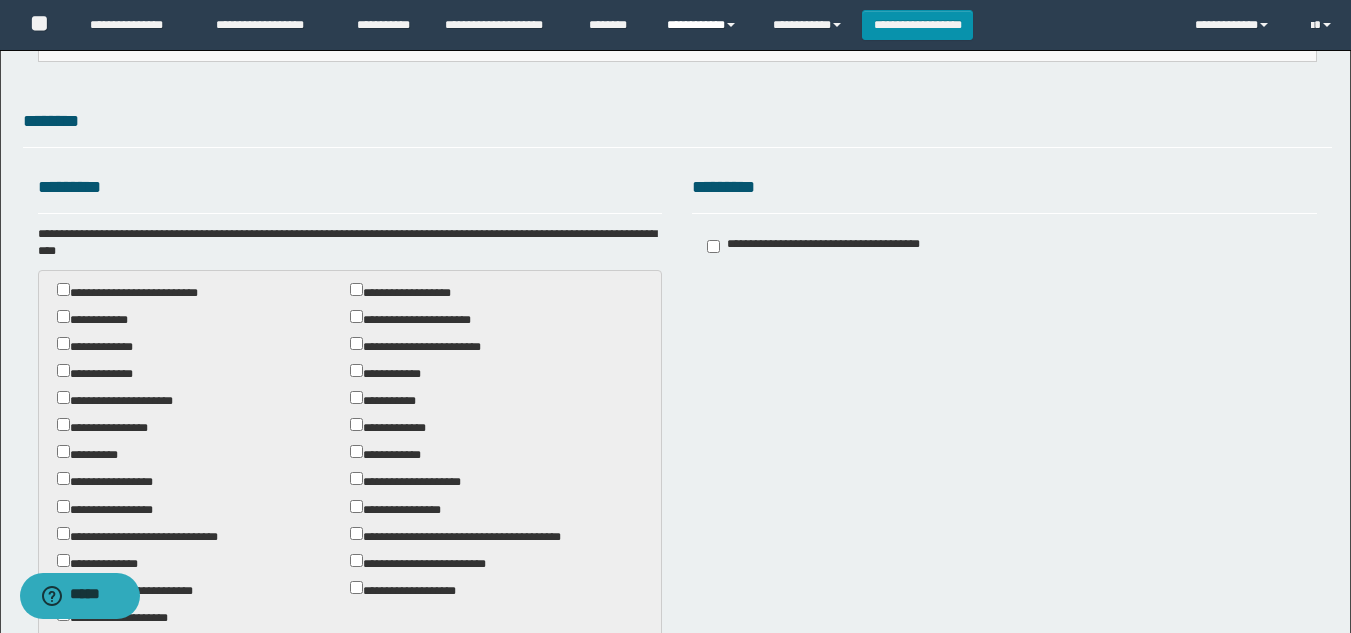 scroll, scrollTop: 500, scrollLeft: 0, axis: vertical 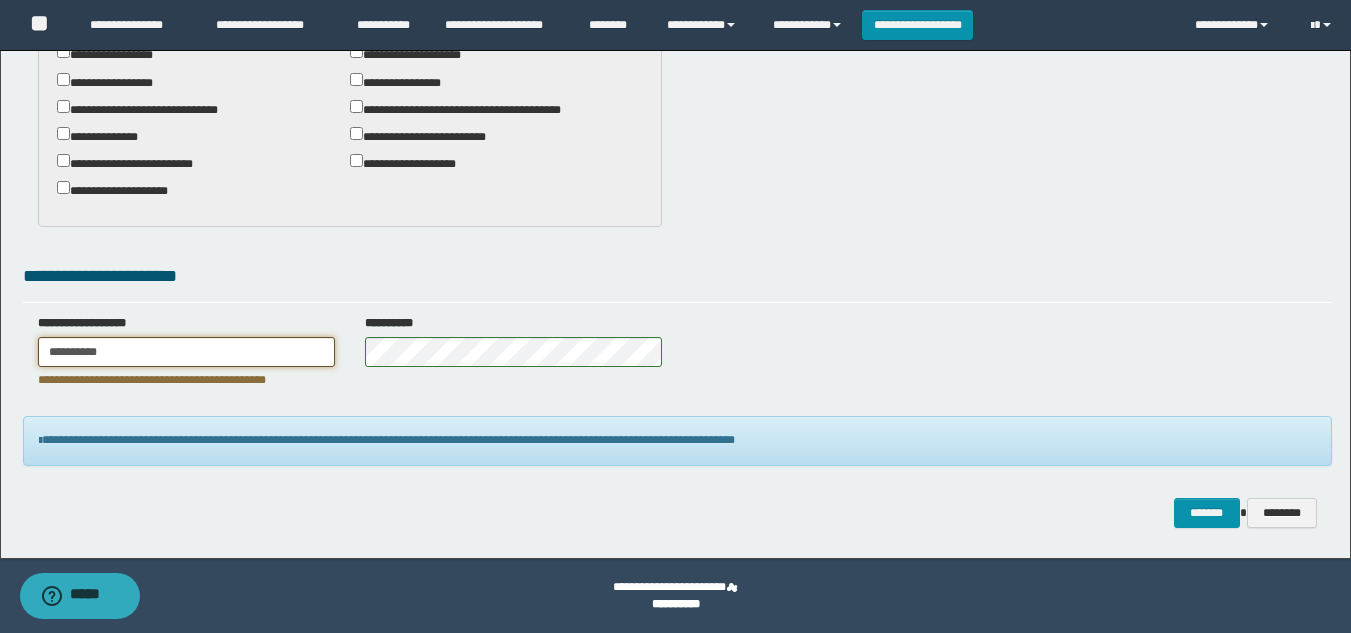 drag, startPoint x: 175, startPoint y: 353, endPoint x: 0, endPoint y: 343, distance: 175.28548 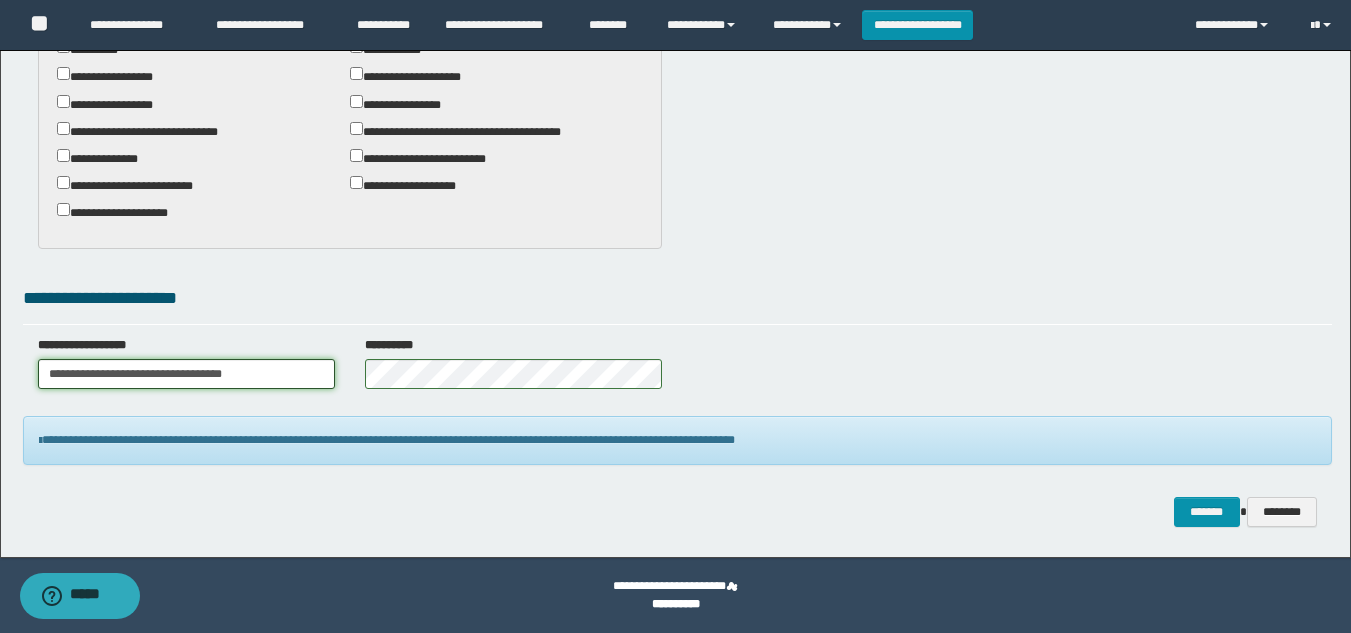 scroll, scrollTop: 900, scrollLeft: 0, axis: vertical 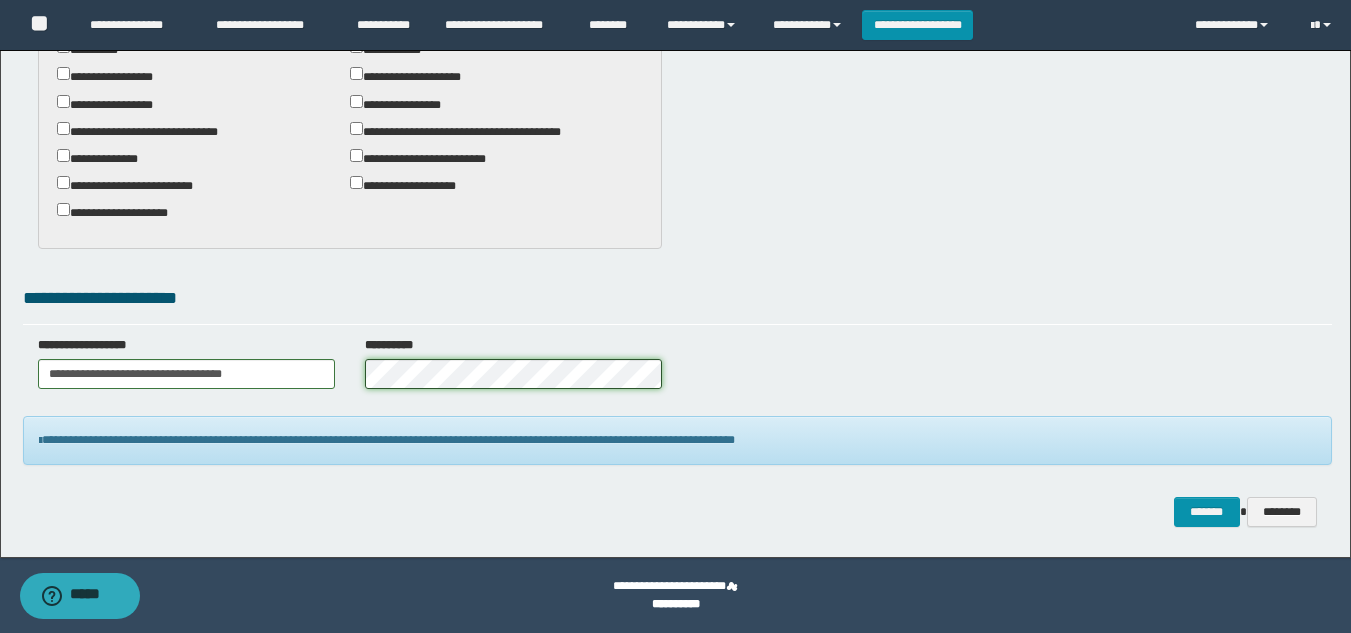 click on "**********" at bounding box center (677, 370) 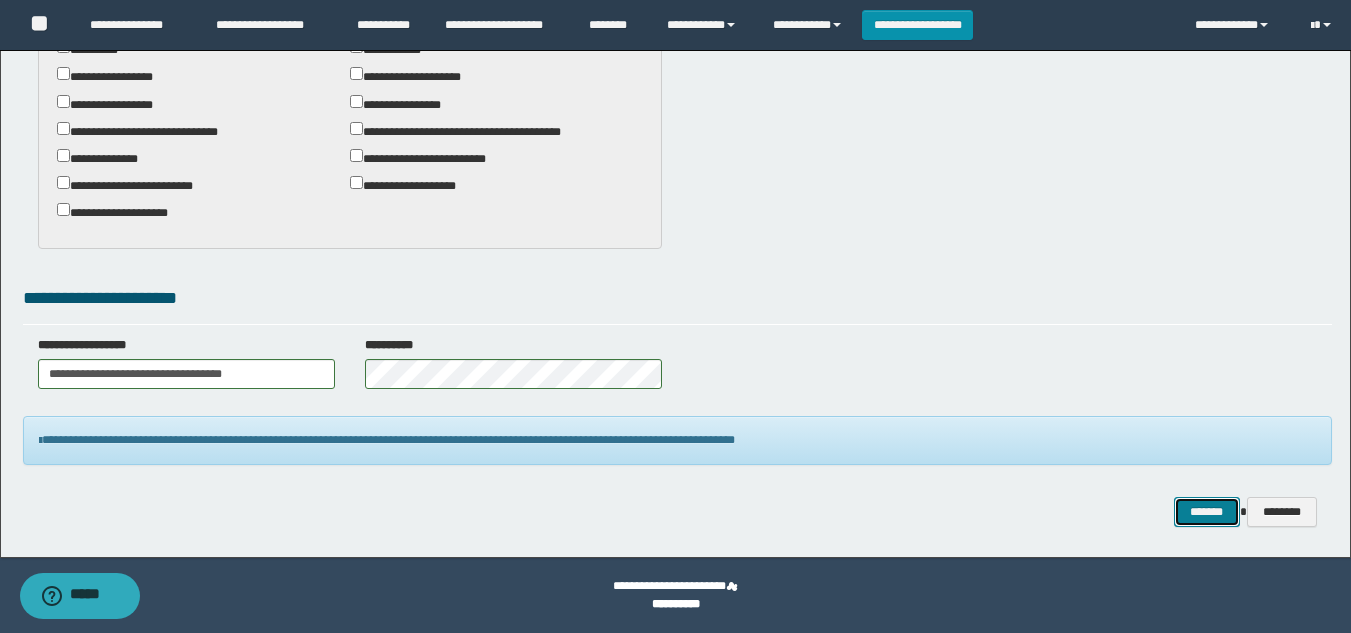click on "*******" at bounding box center (1207, 512) 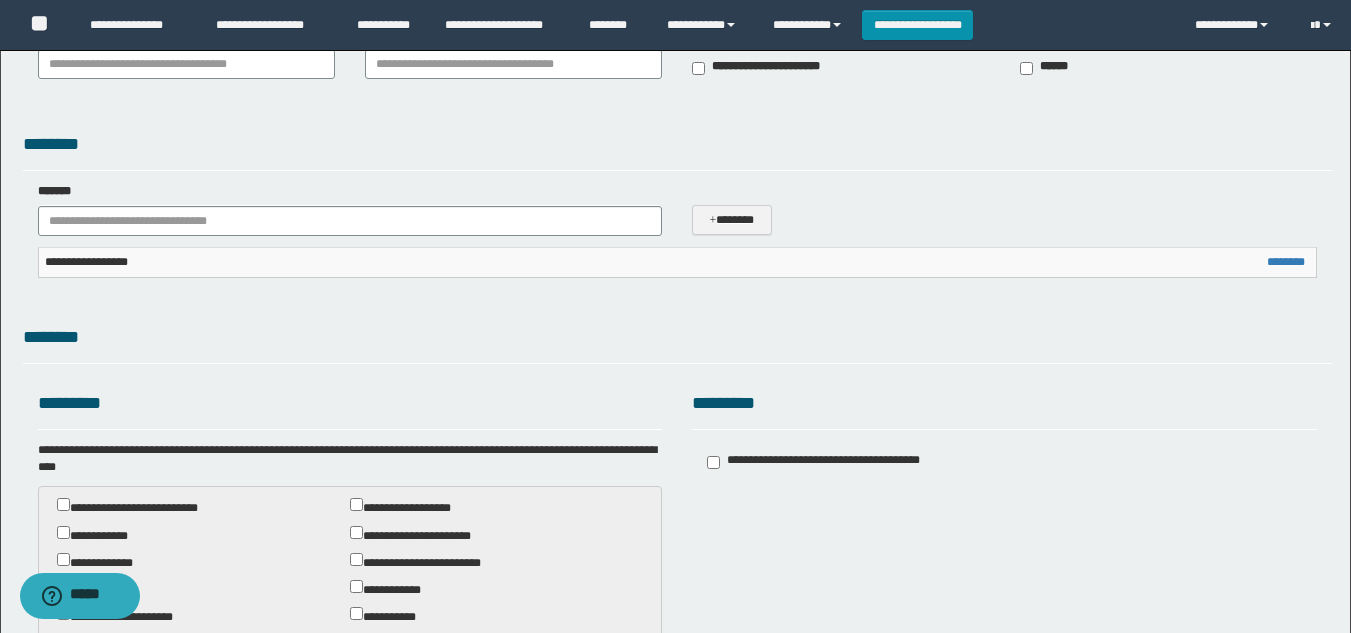 scroll, scrollTop: 0, scrollLeft: 0, axis: both 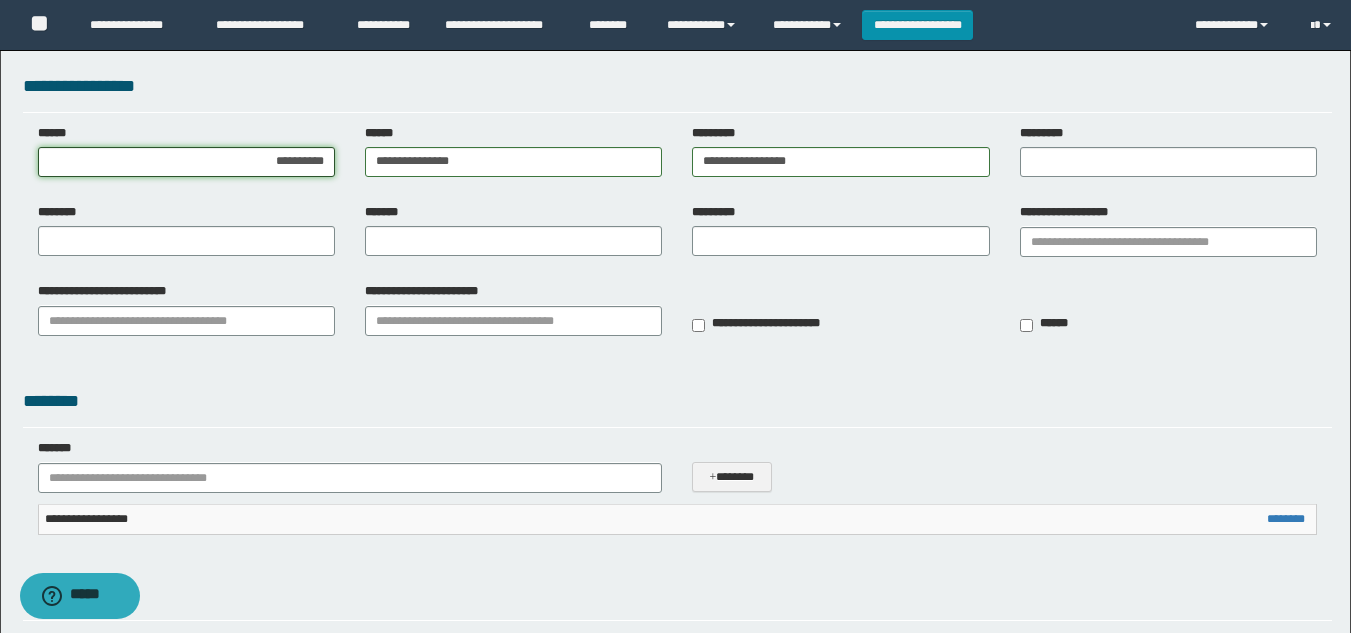 click on "**********" at bounding box center (186, 162) 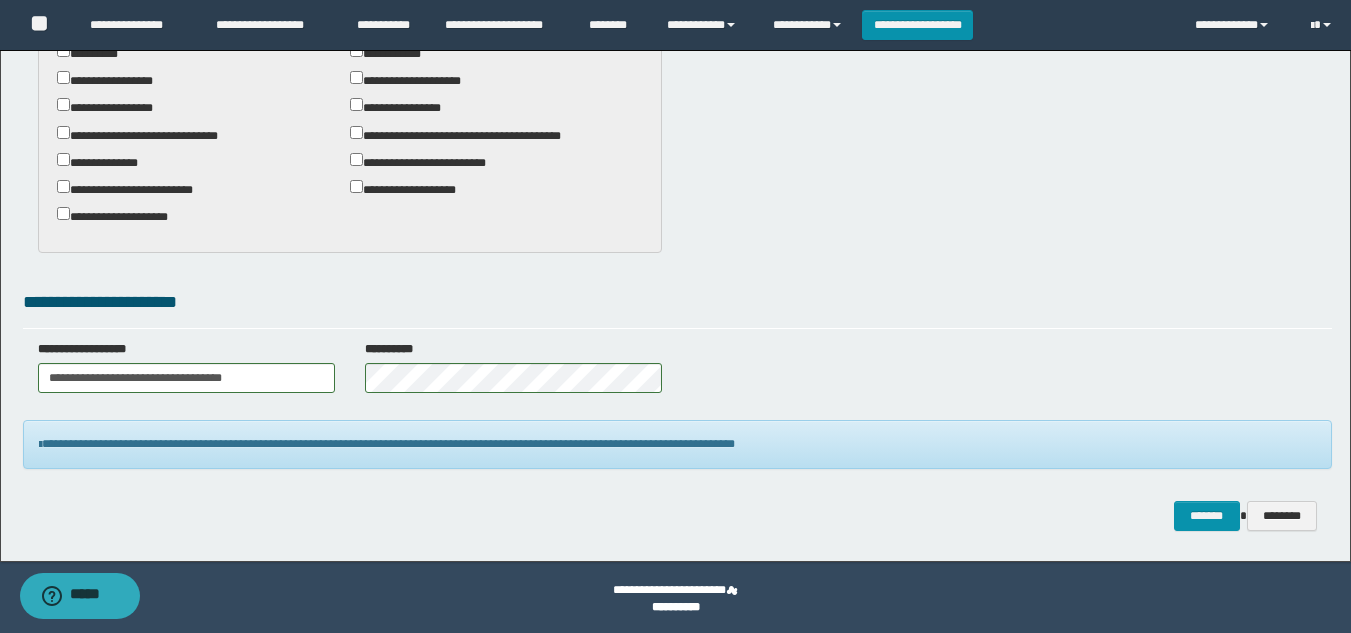 scroll, scrollTop: 878, scrollLeft: 0, axis: vertical 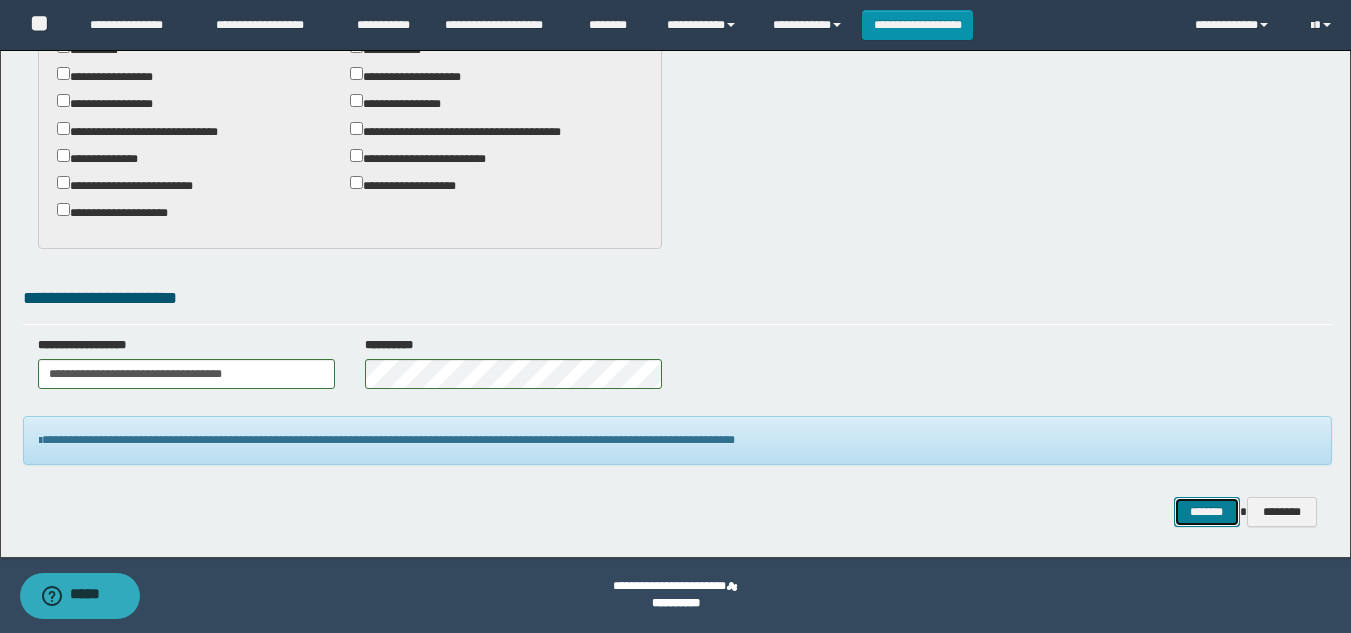 click on "*******" at bounding box center [1207, 512] 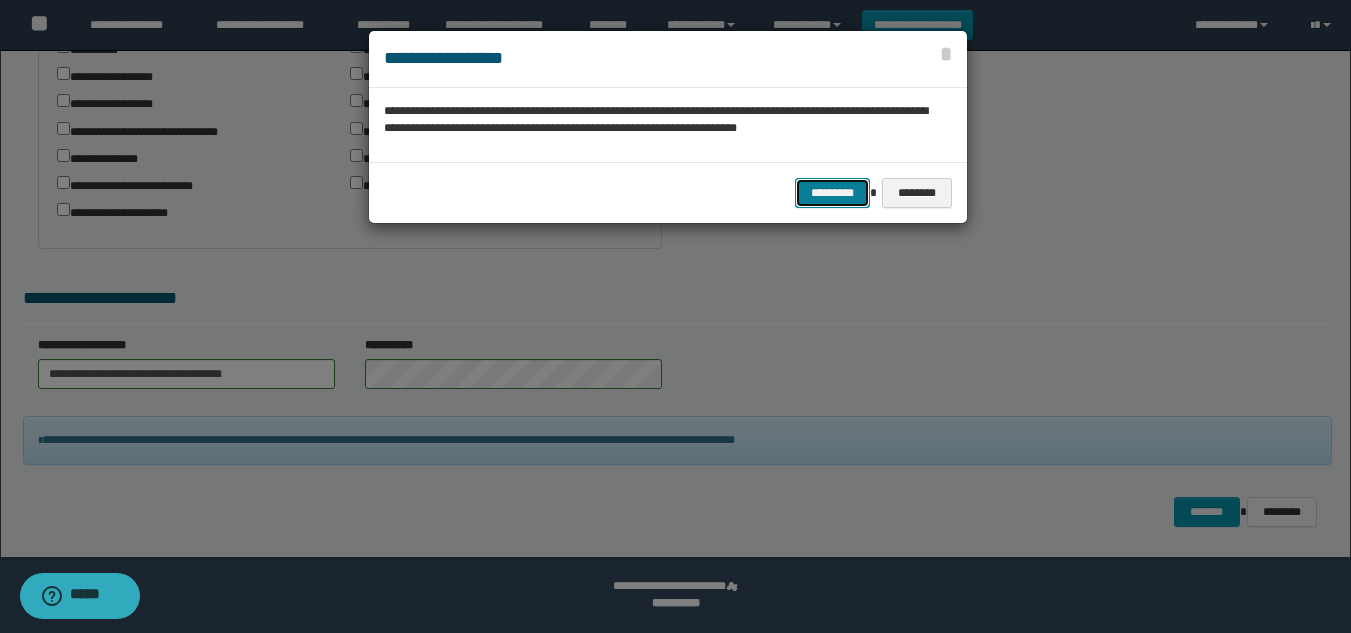 click on "*********" at bounding box center (832, 193) 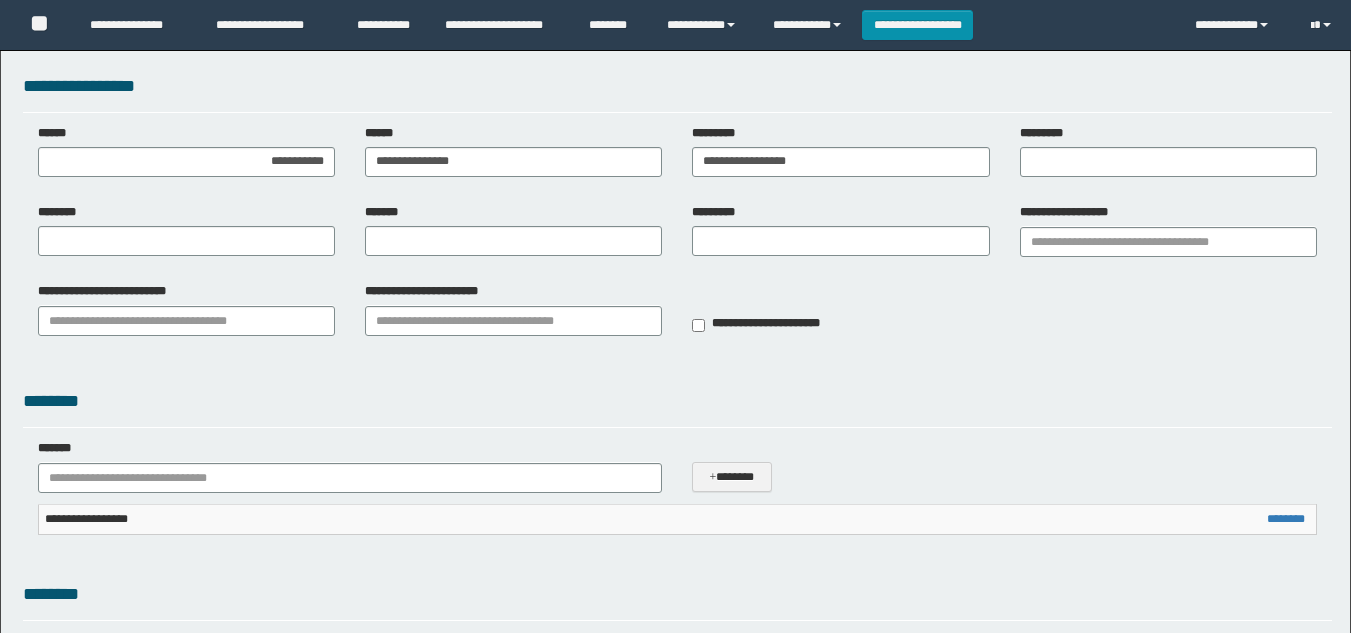 scroll, scrollTop: 0, scrollLeft: 0, axis: both 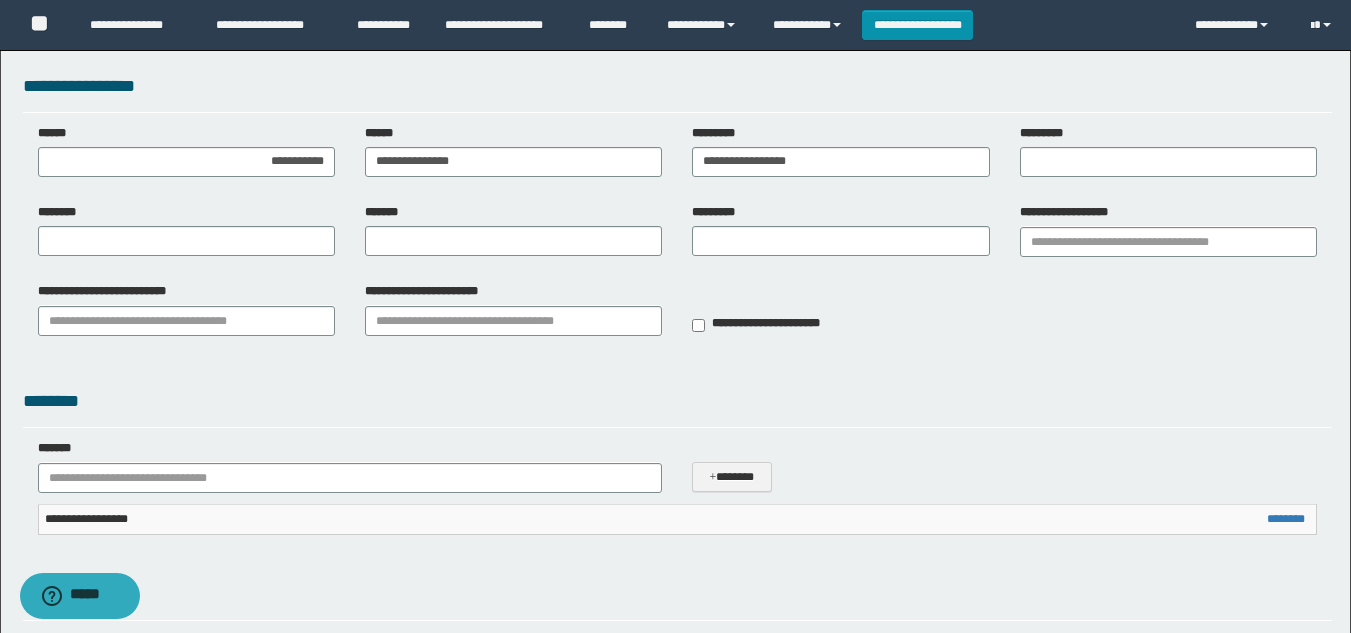 click on "**********" at bounding box center (677, 316) 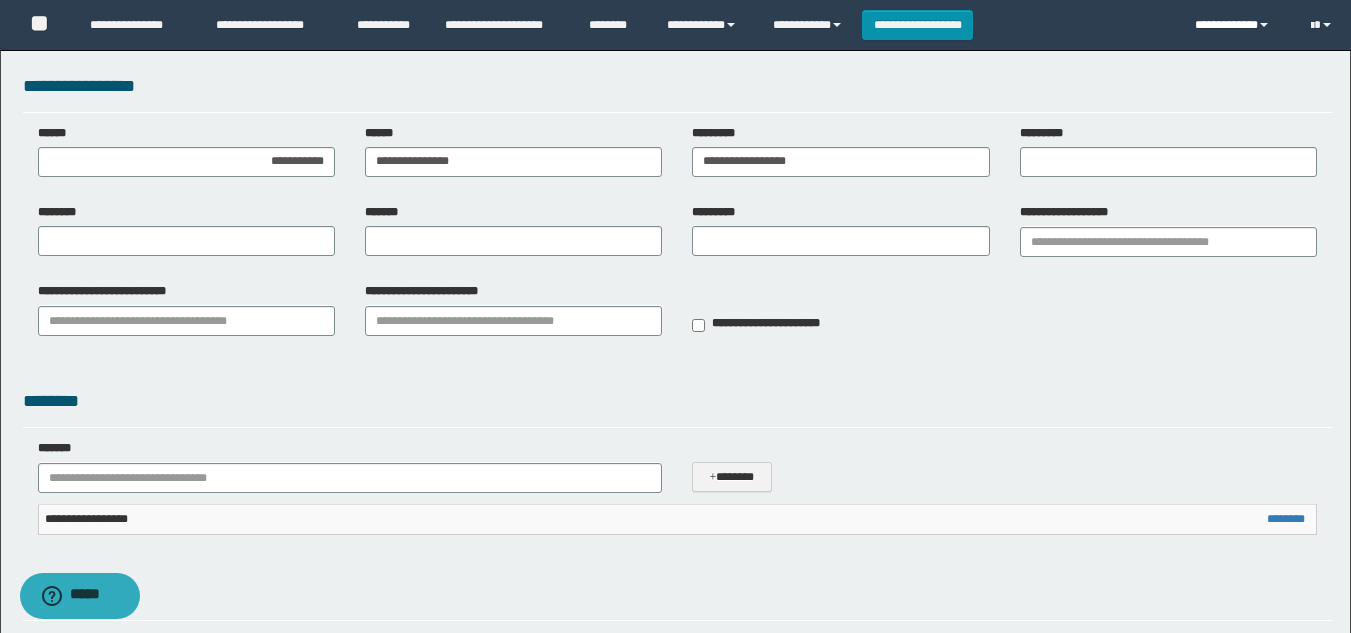 click on "**********" at bounding box center [1237, 25] 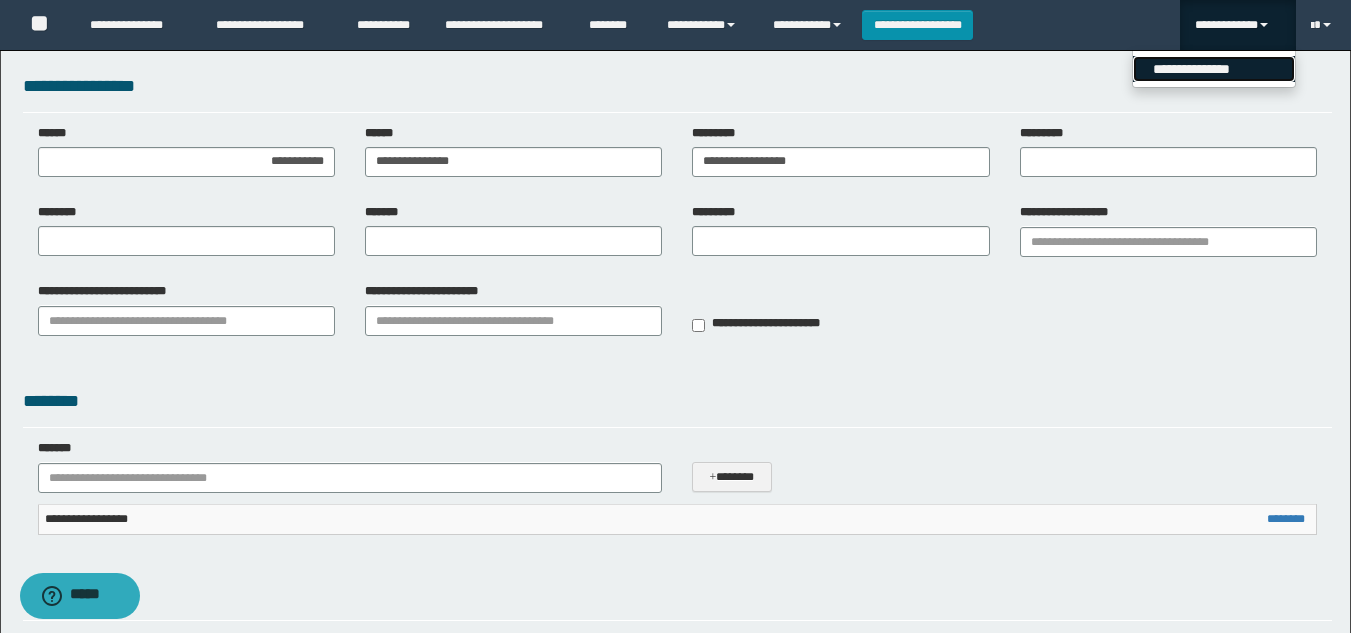 click on "**********" at bounding box center (1214, 69) 